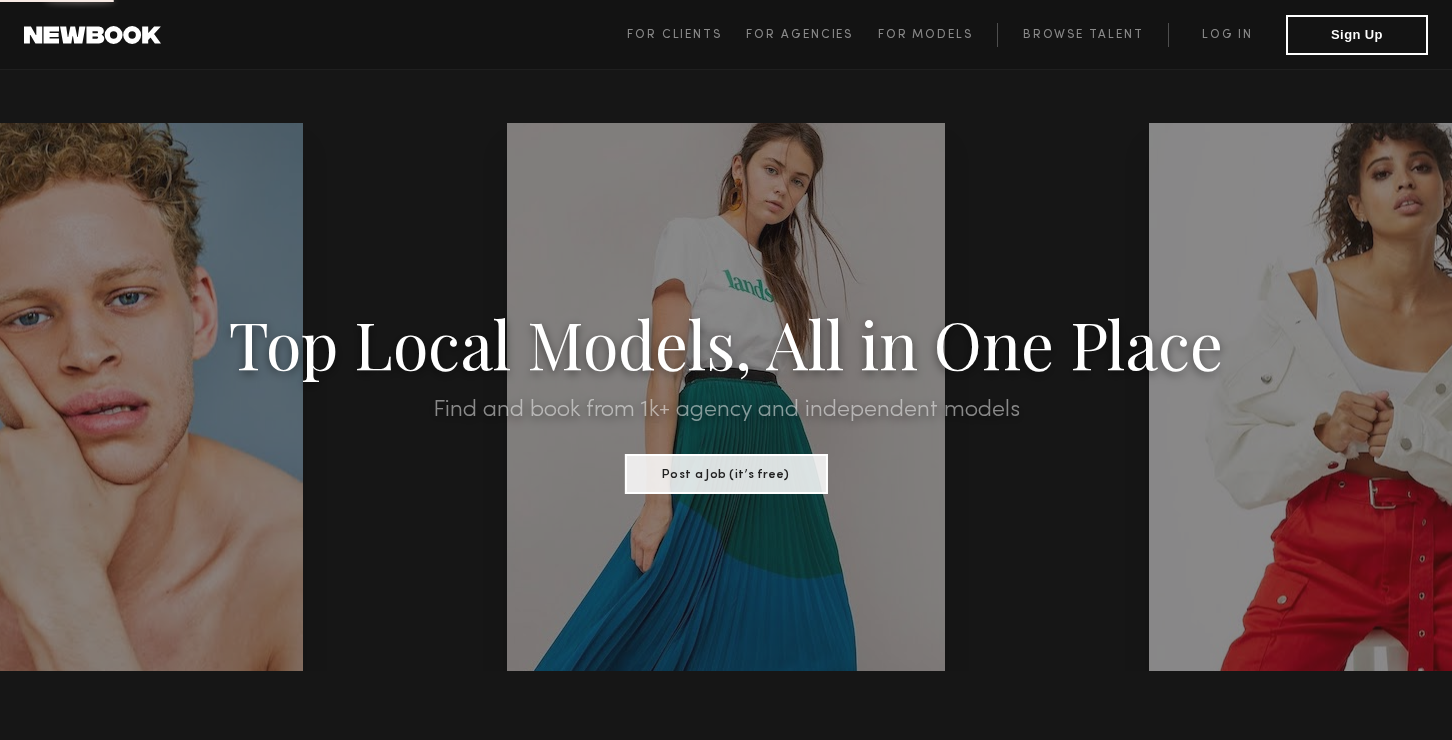 scroll, scrollTop: 0, scrollLeft: 0, axis: both 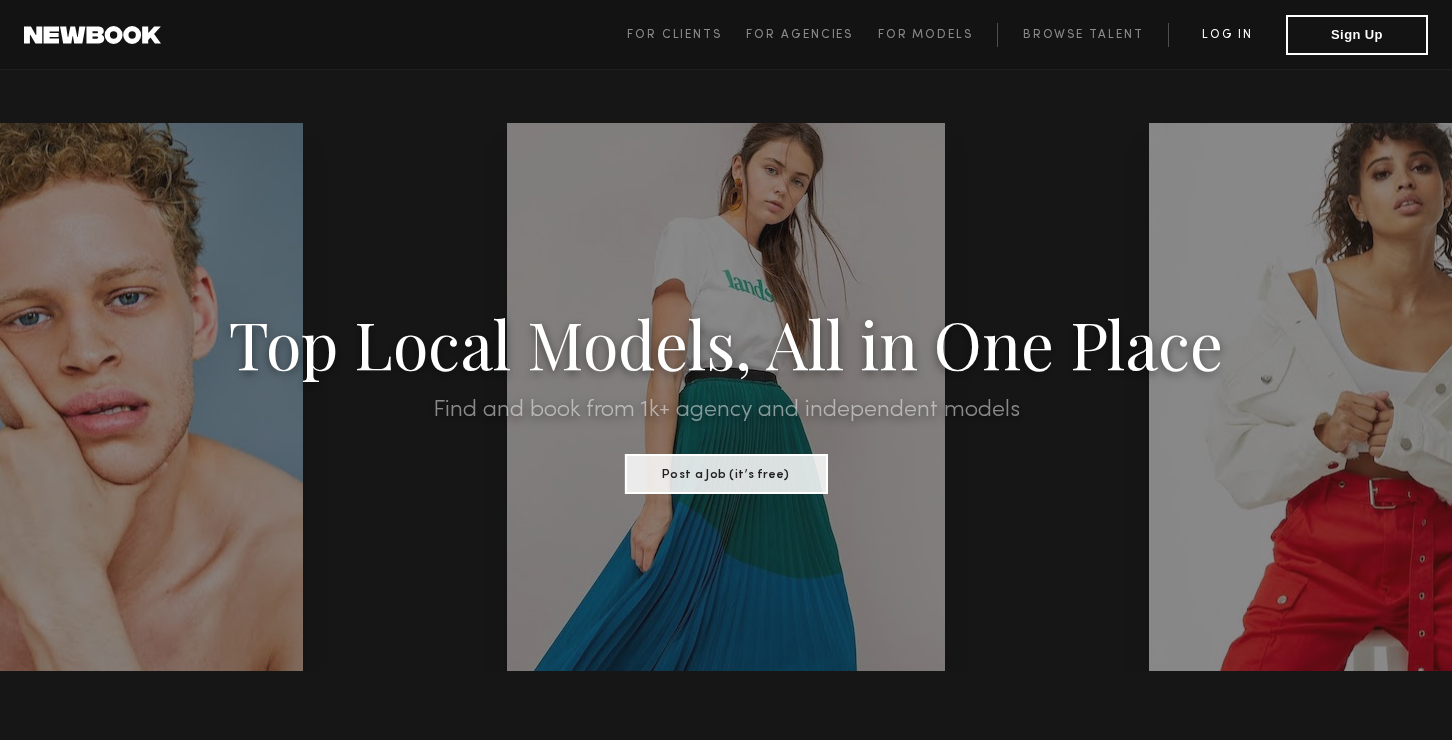 click on "Log in" 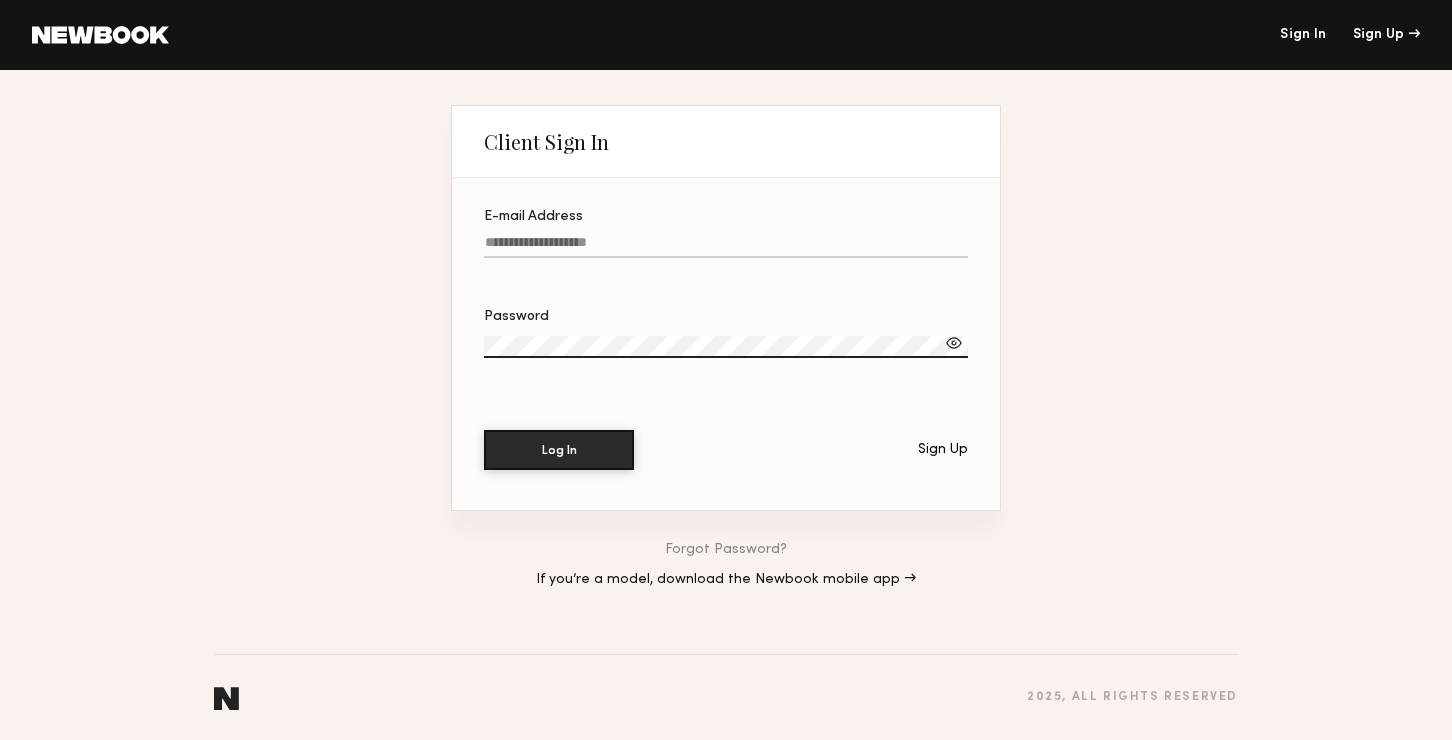 click 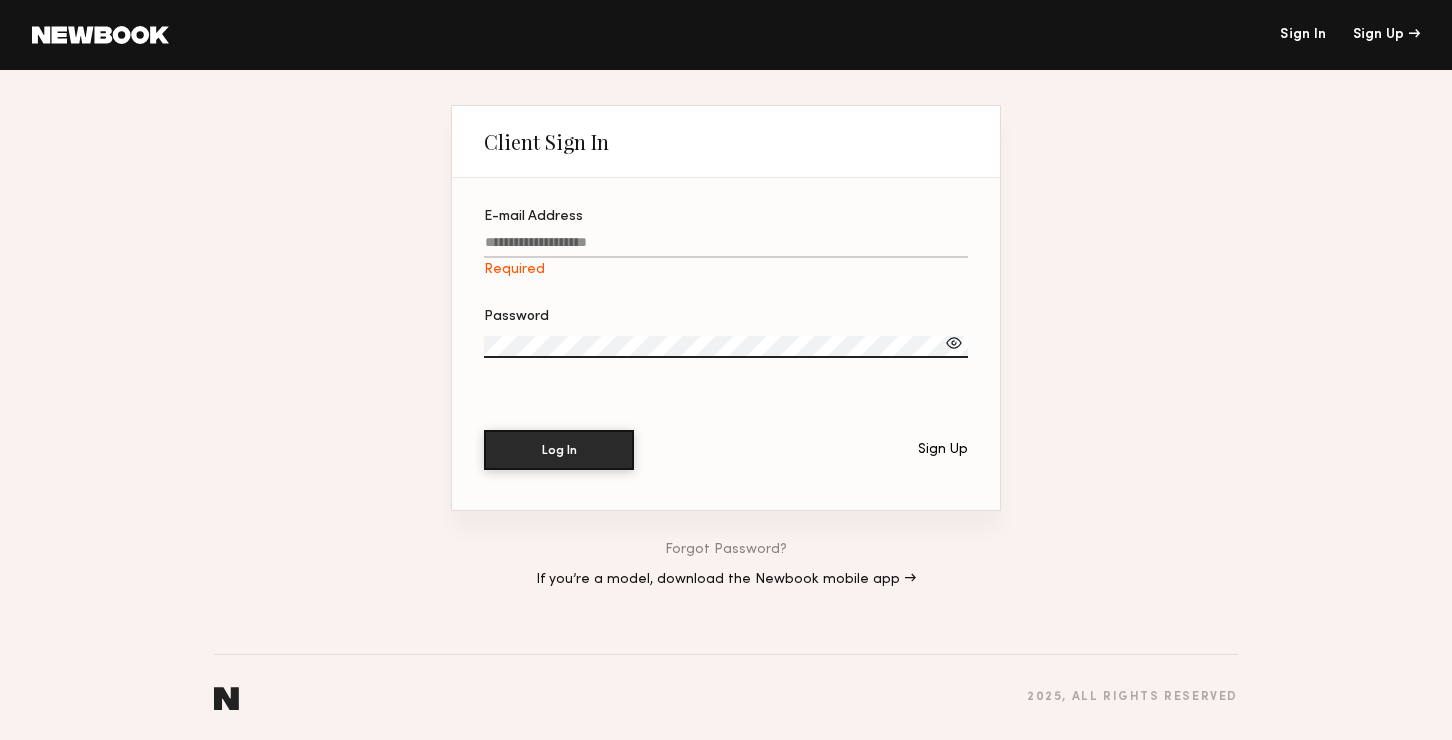 click on "E-mail Address Required" 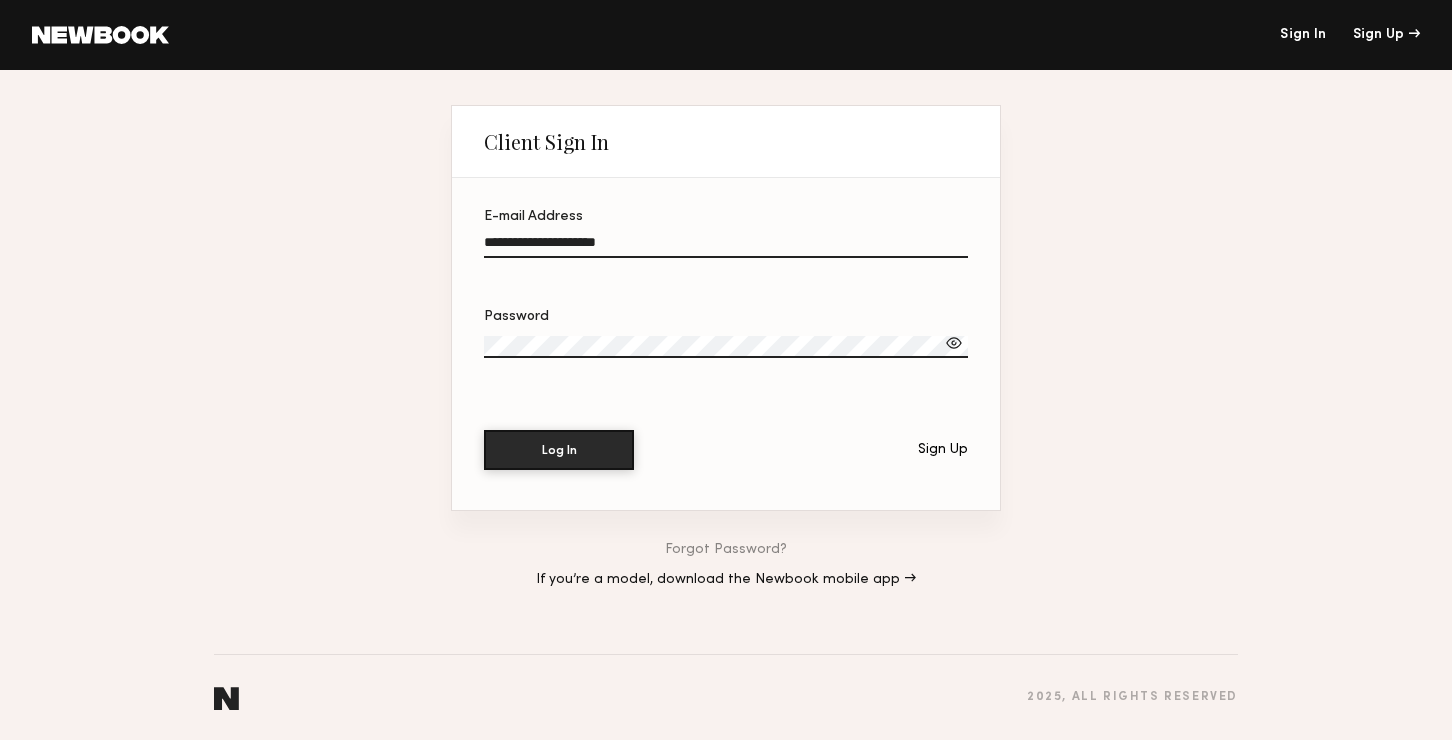 type on "**********" 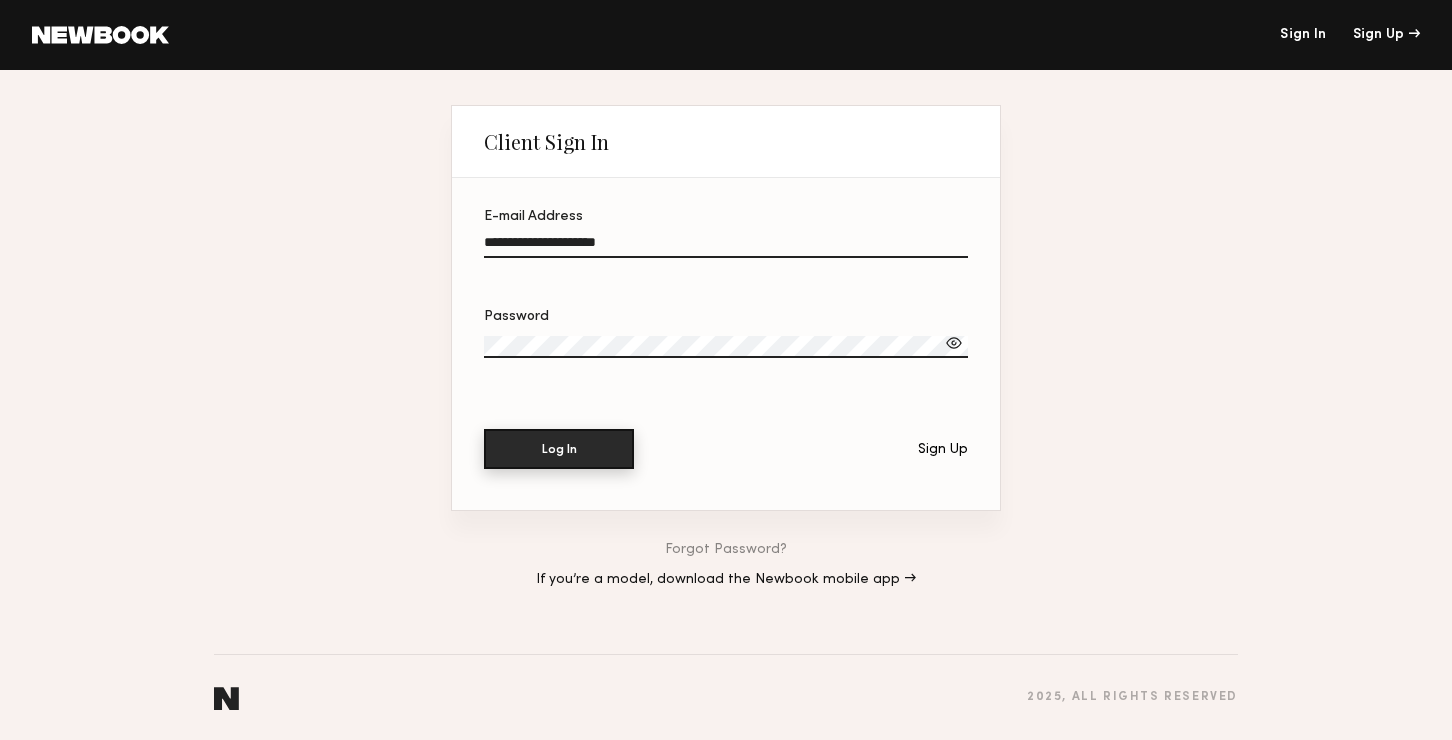 click on "Log In" 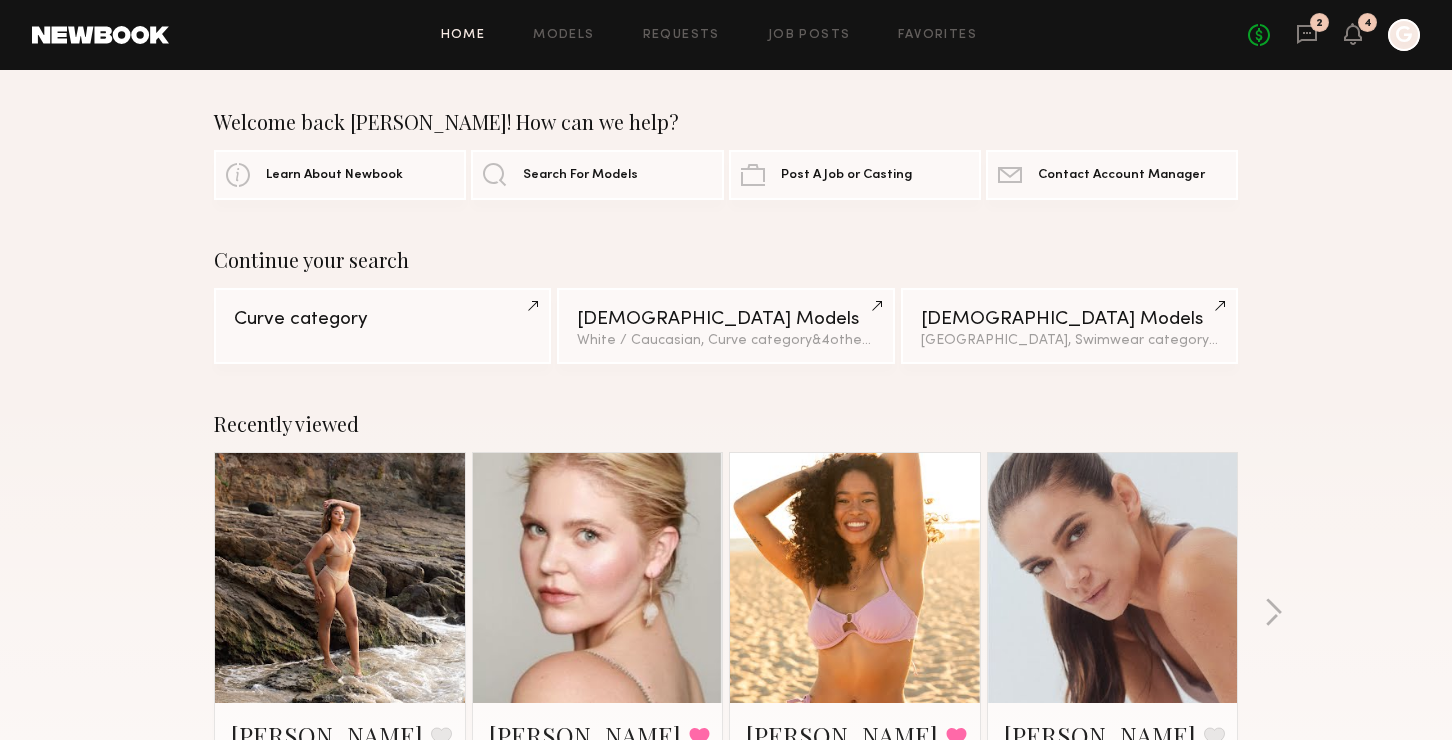 click on "Recently viewed Ayanna G. Favorite Los Angeles, CA Kelsey K. Favorited Los Angeles, CA Cyan C. Favorited Los Angeles, CA Carrie A. Favorite Newport Beach, CA" 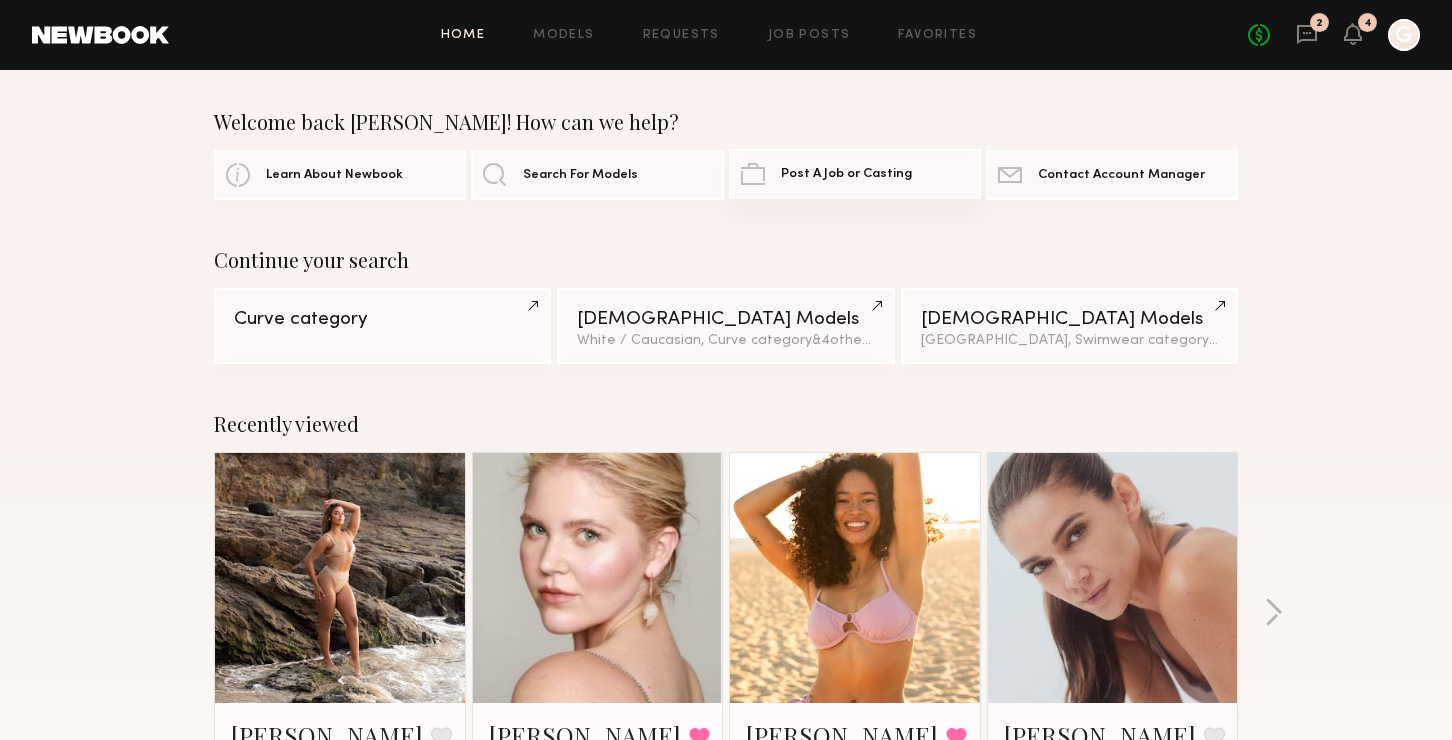 click on "Post A Job or Casting" 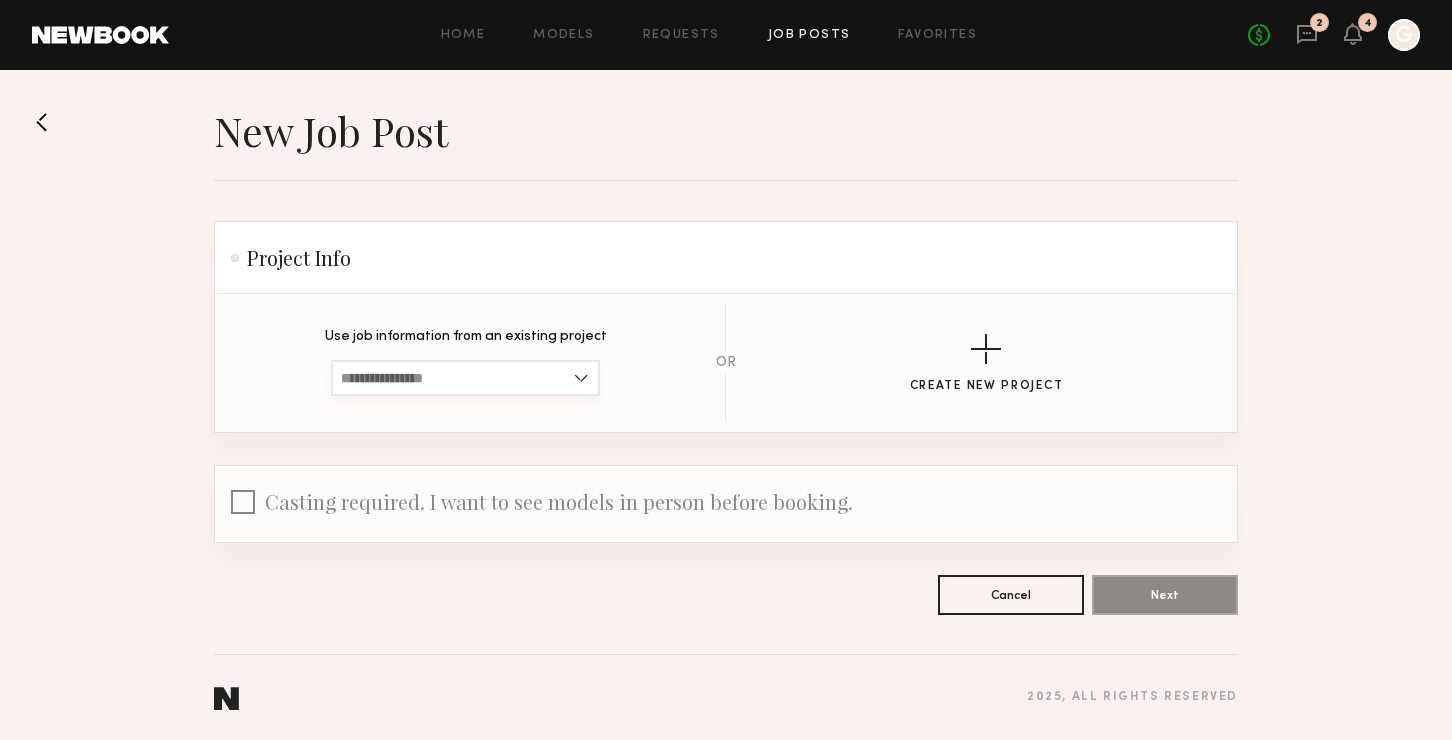 click at bounding box center (465, 378) 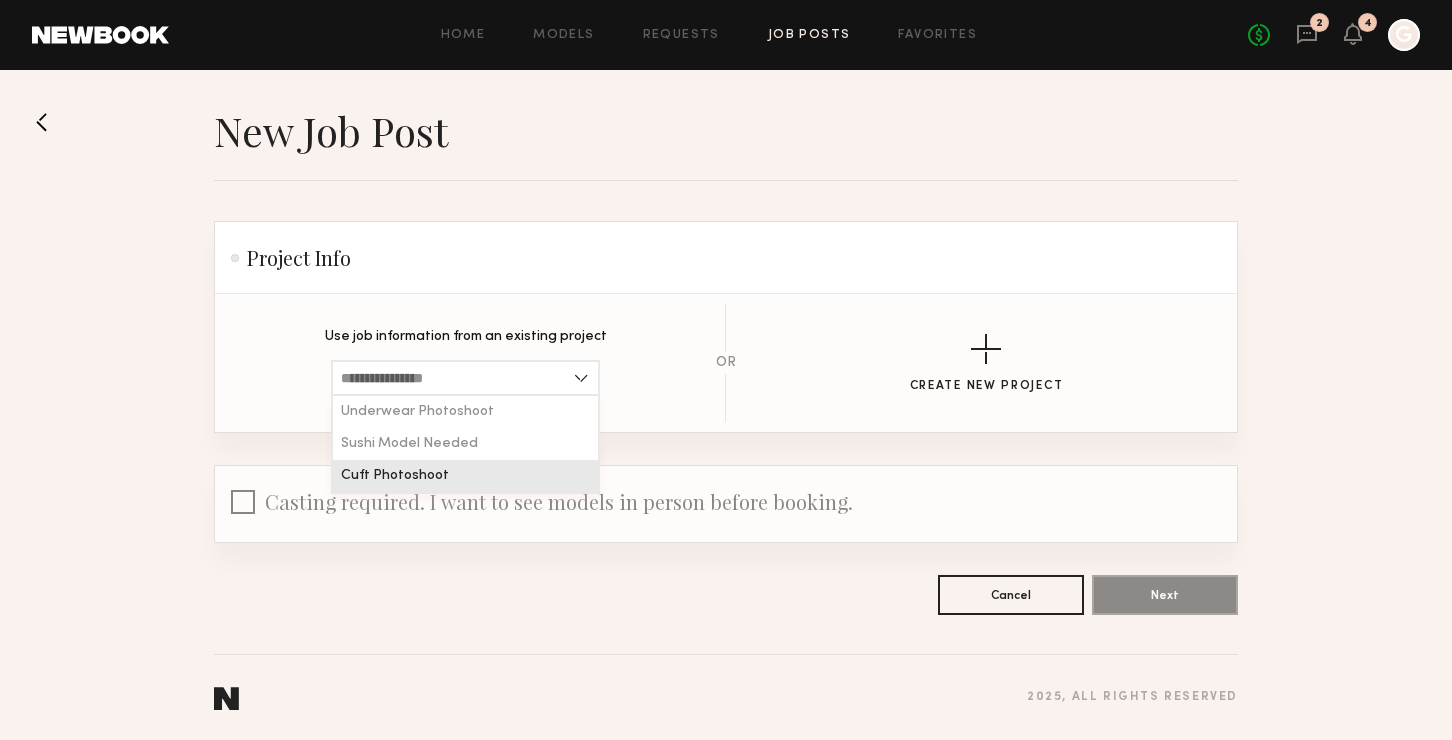 click on "Cuft Photoshoot" 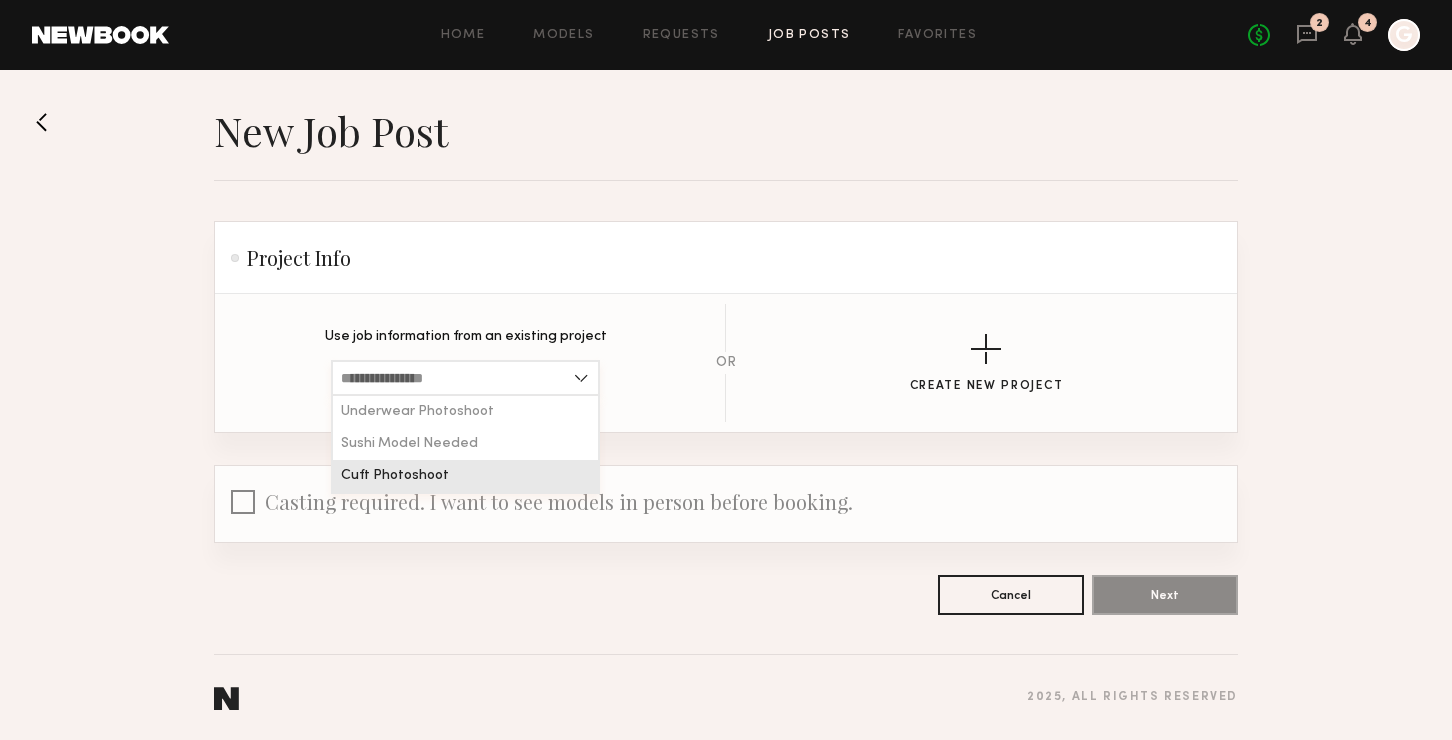 type on "**********" 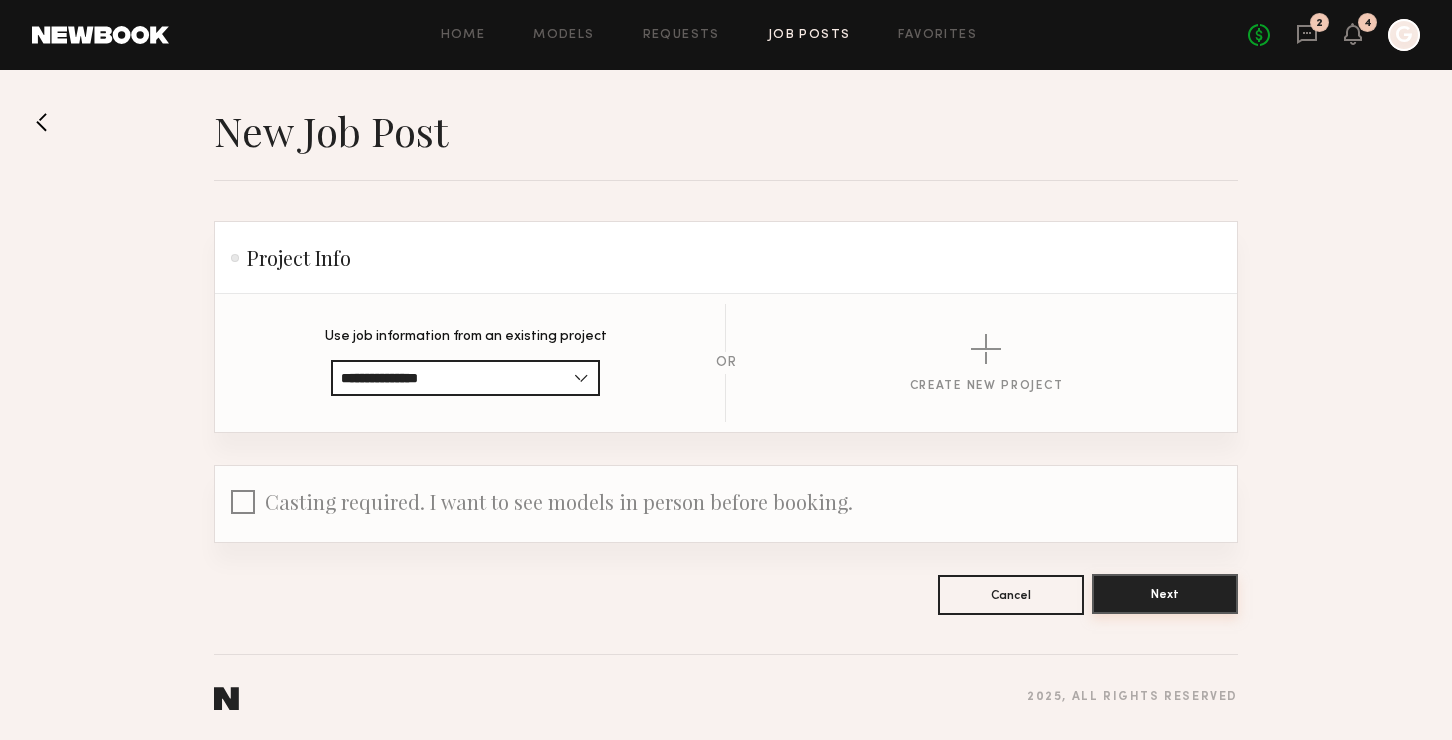 click on "Next" 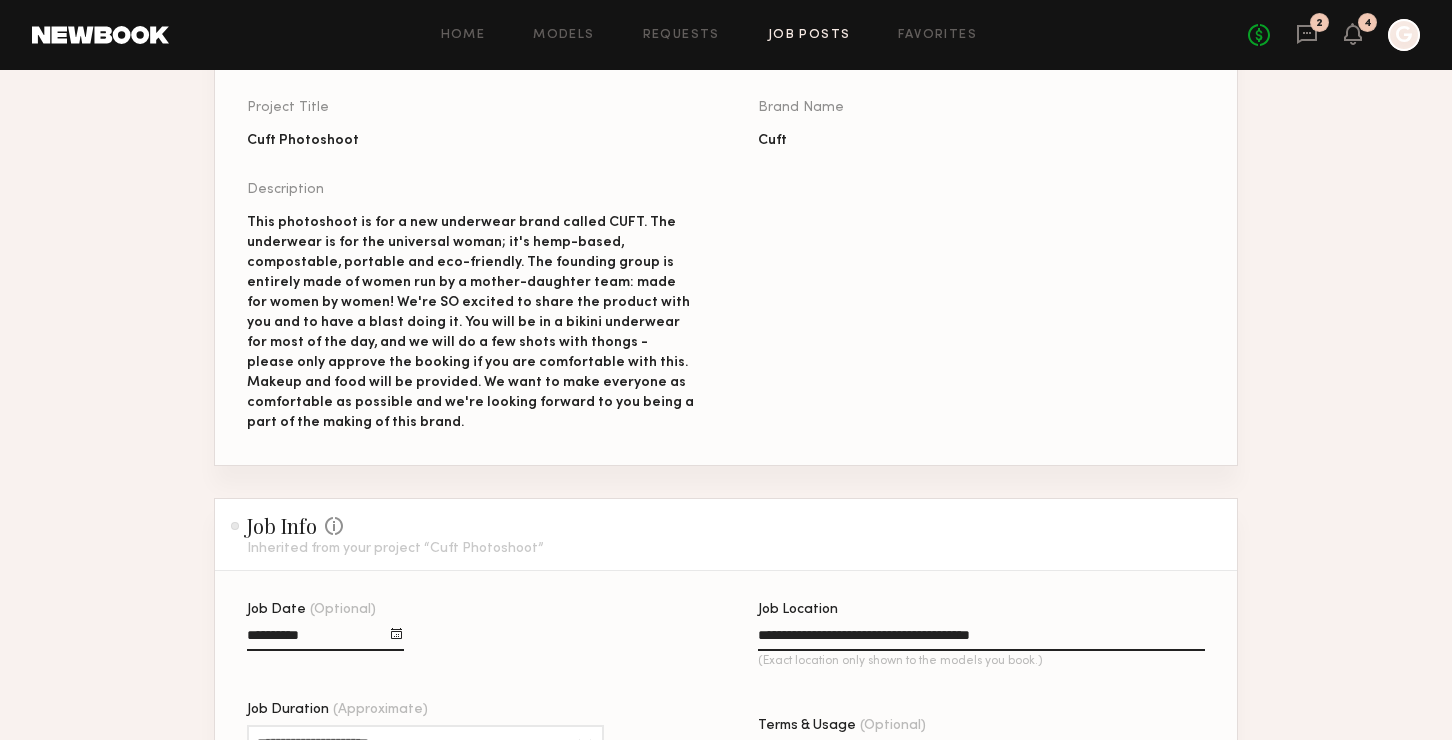 scroll, scrollTop: 0, scrollLeft: 0, axis: both 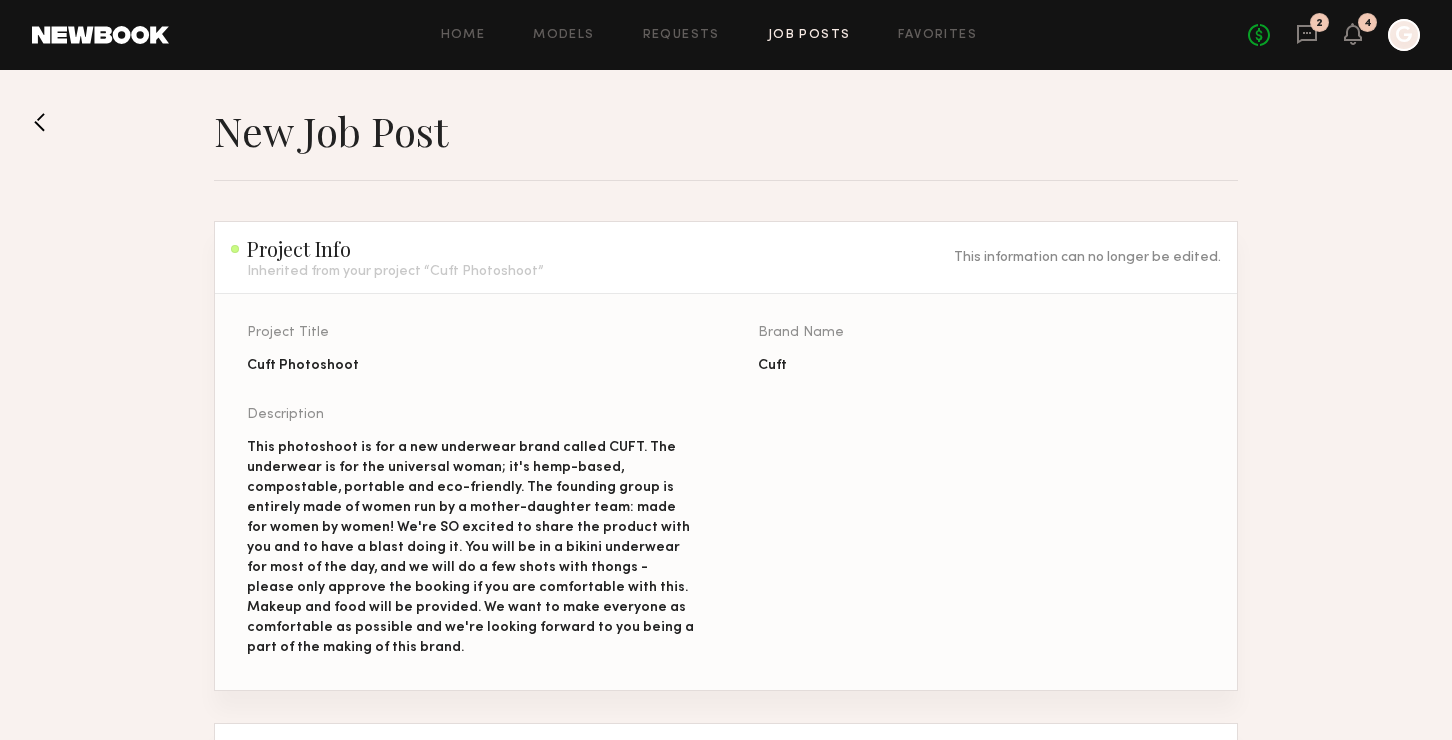 click 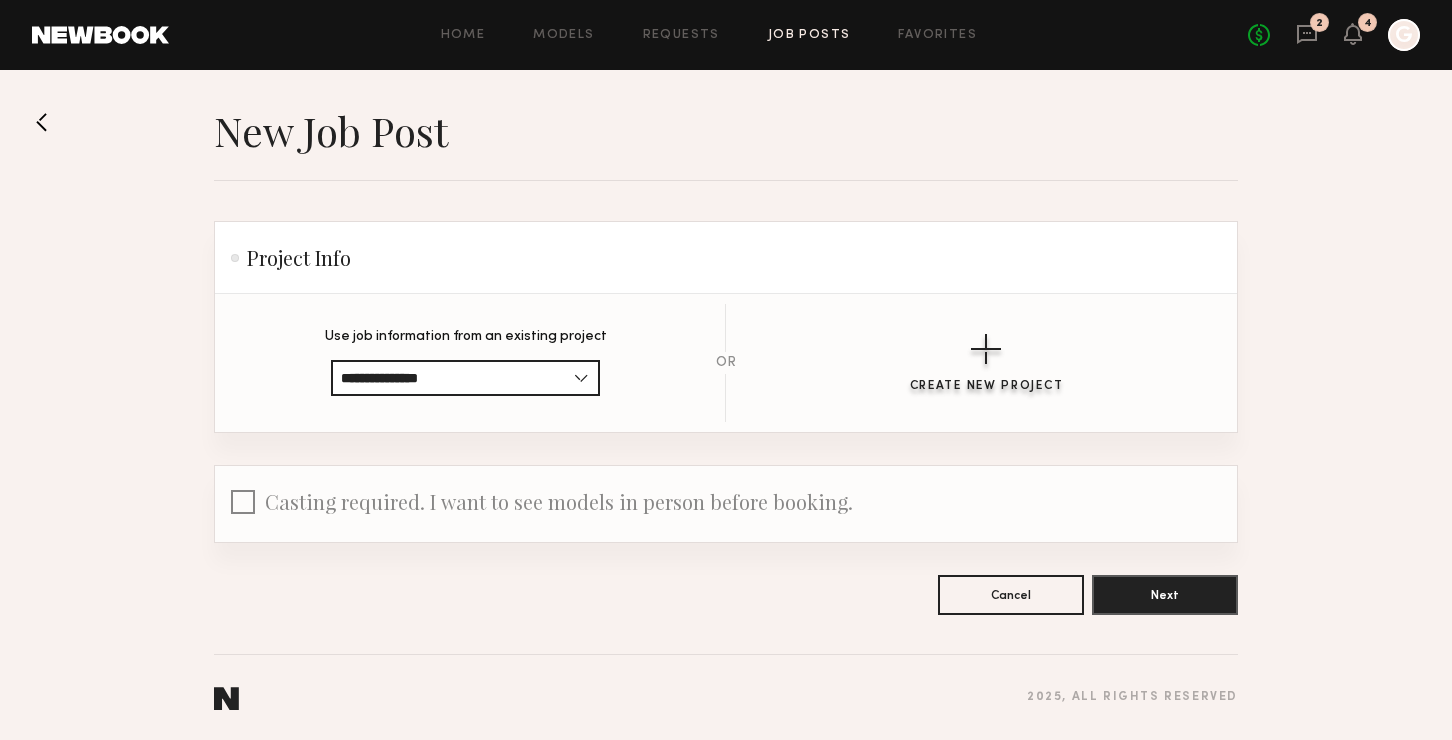 click 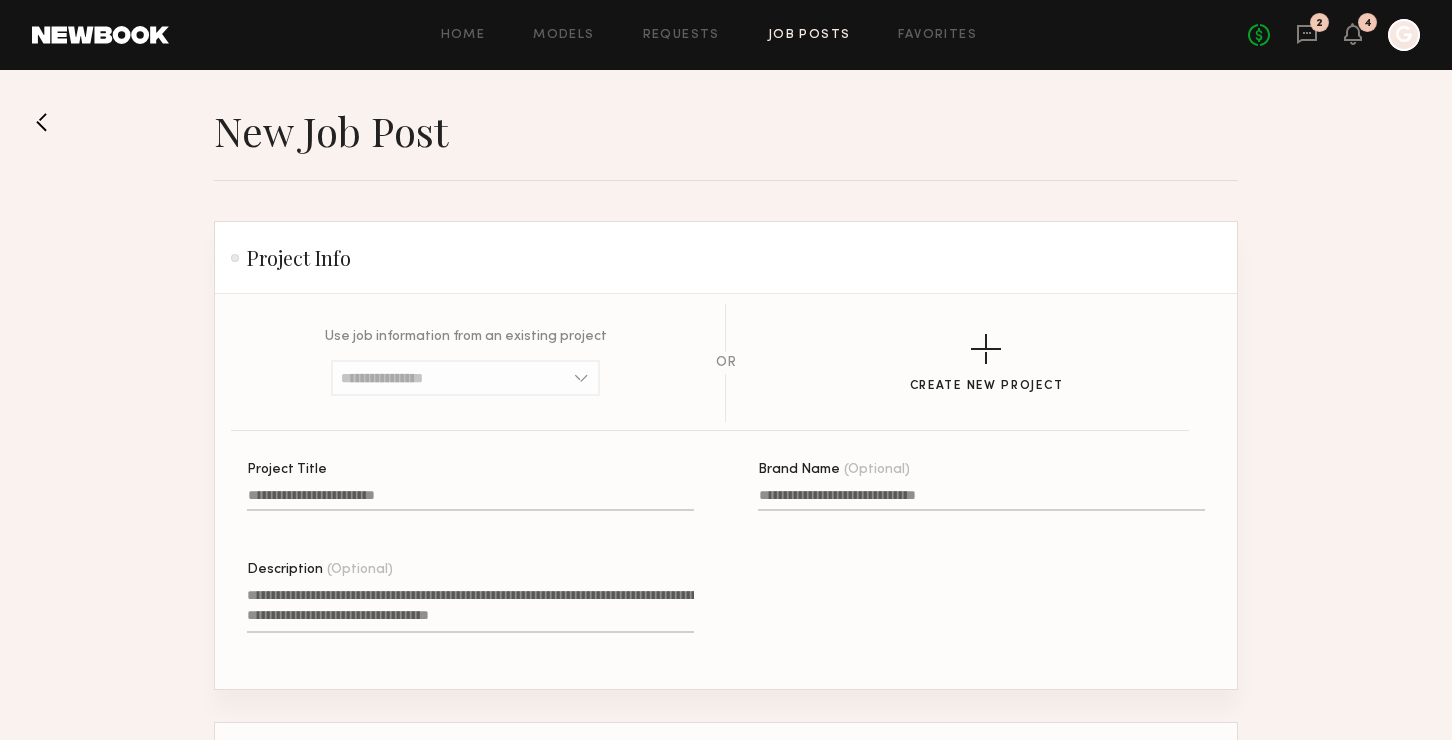 click 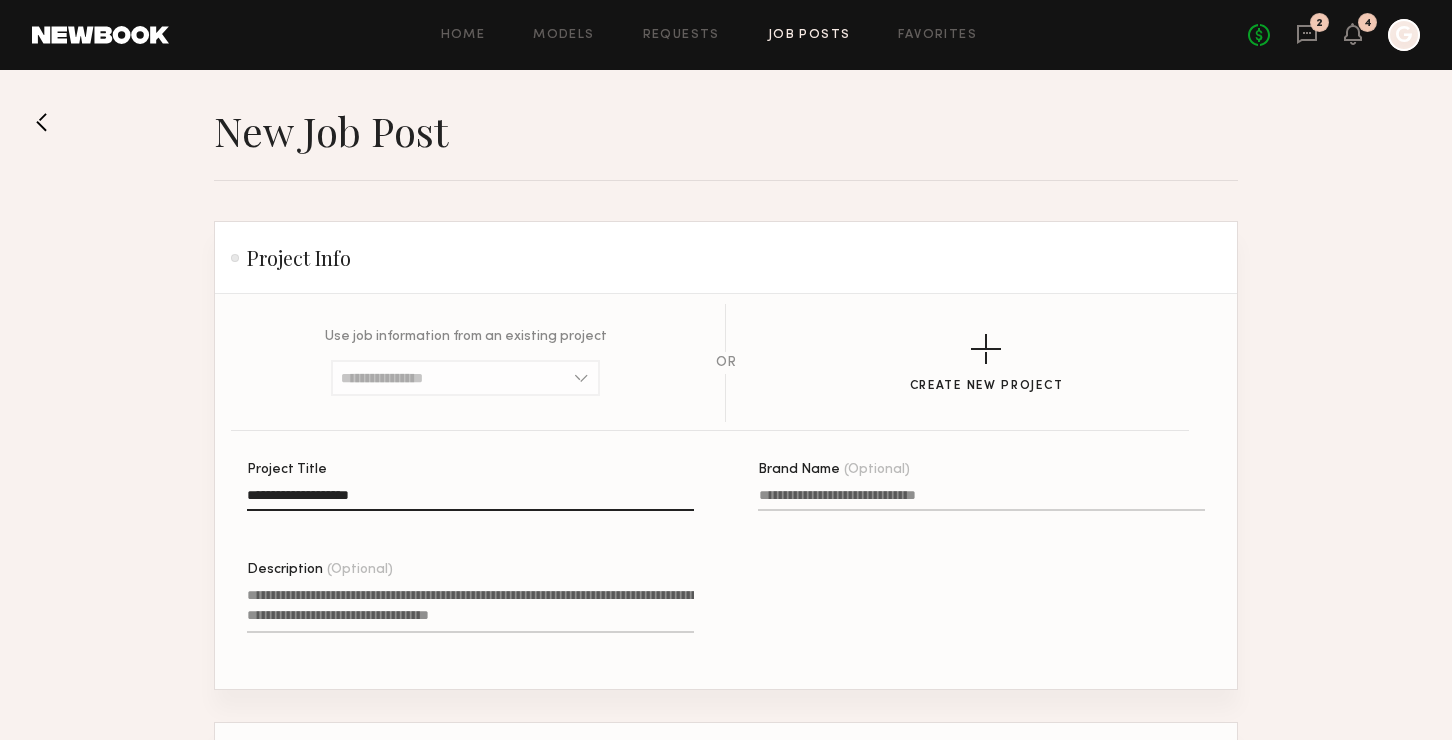 type on "**********" 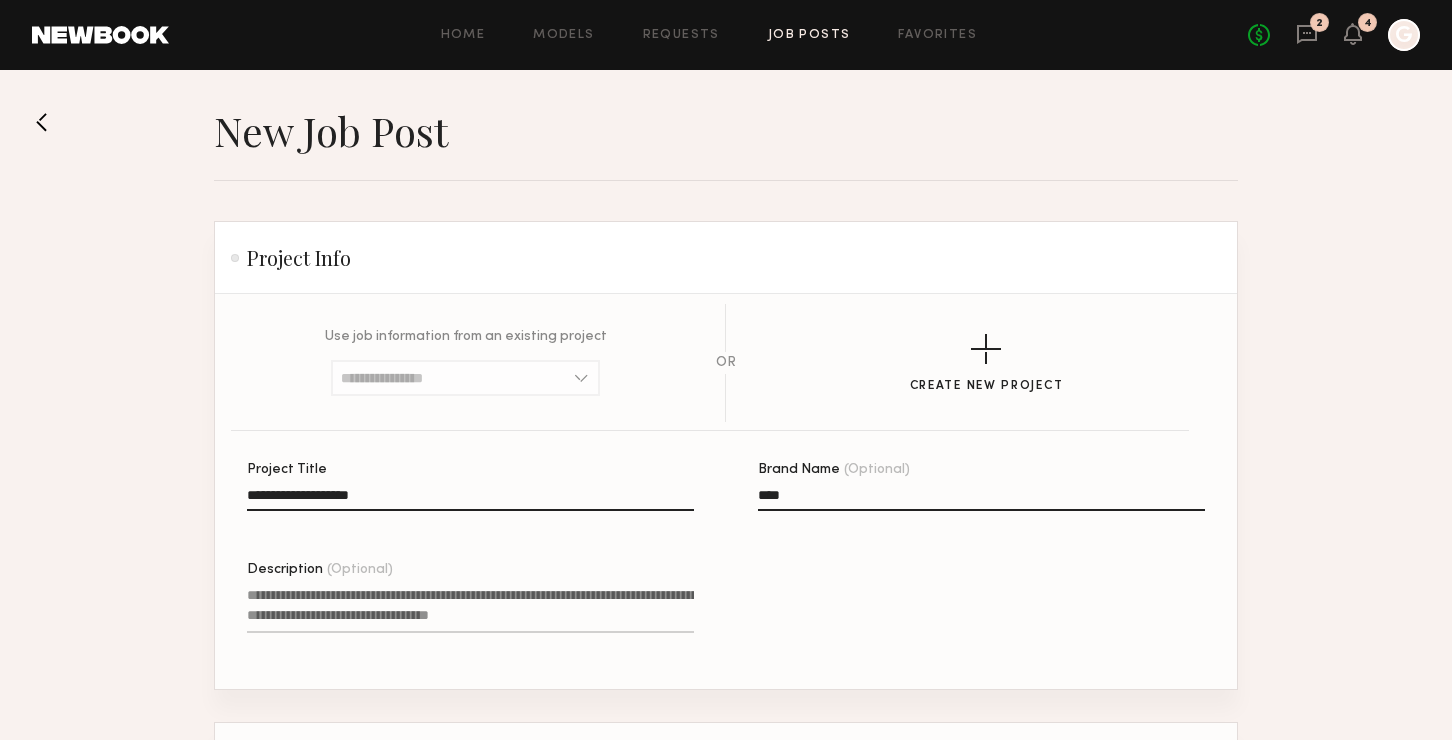 type on "****" 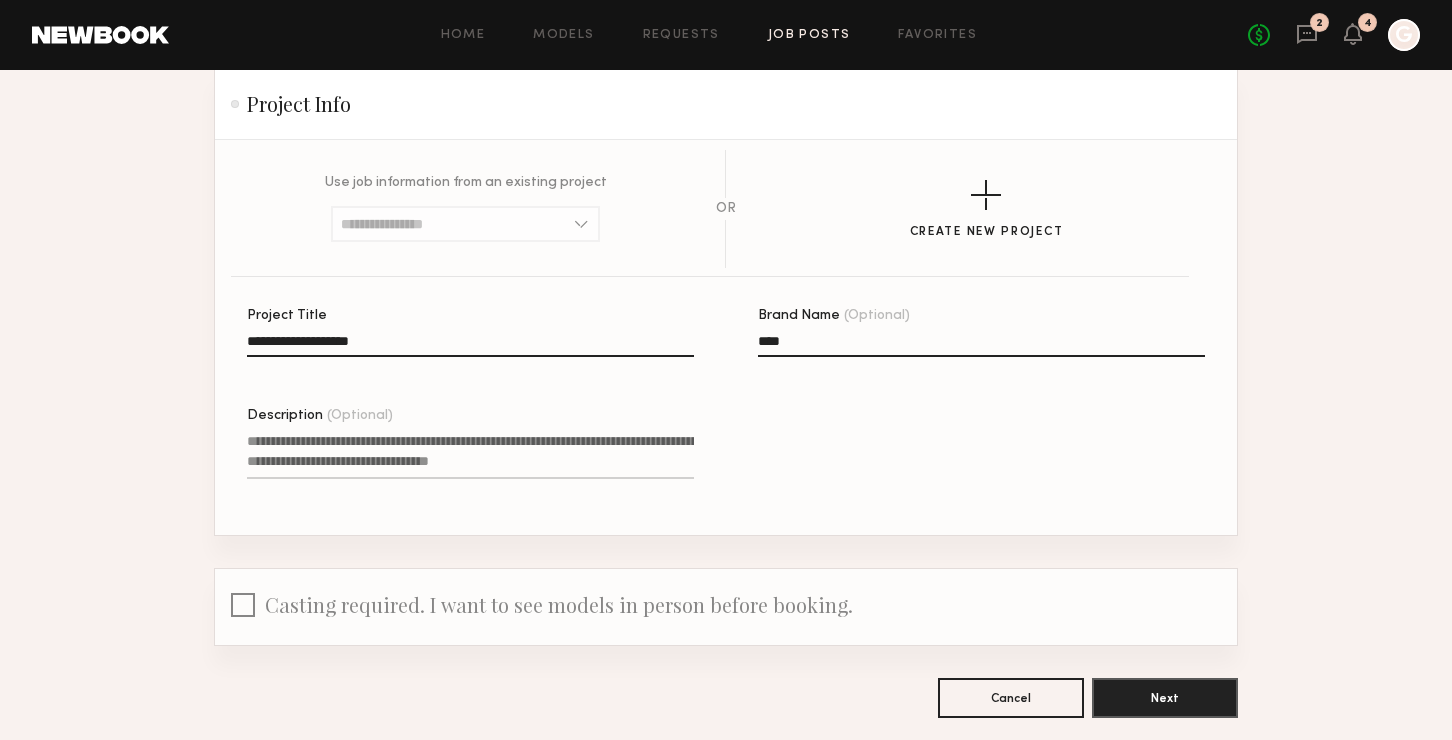 scroll, scrollTop: 155, scrollLeft: 0, axis: vertical 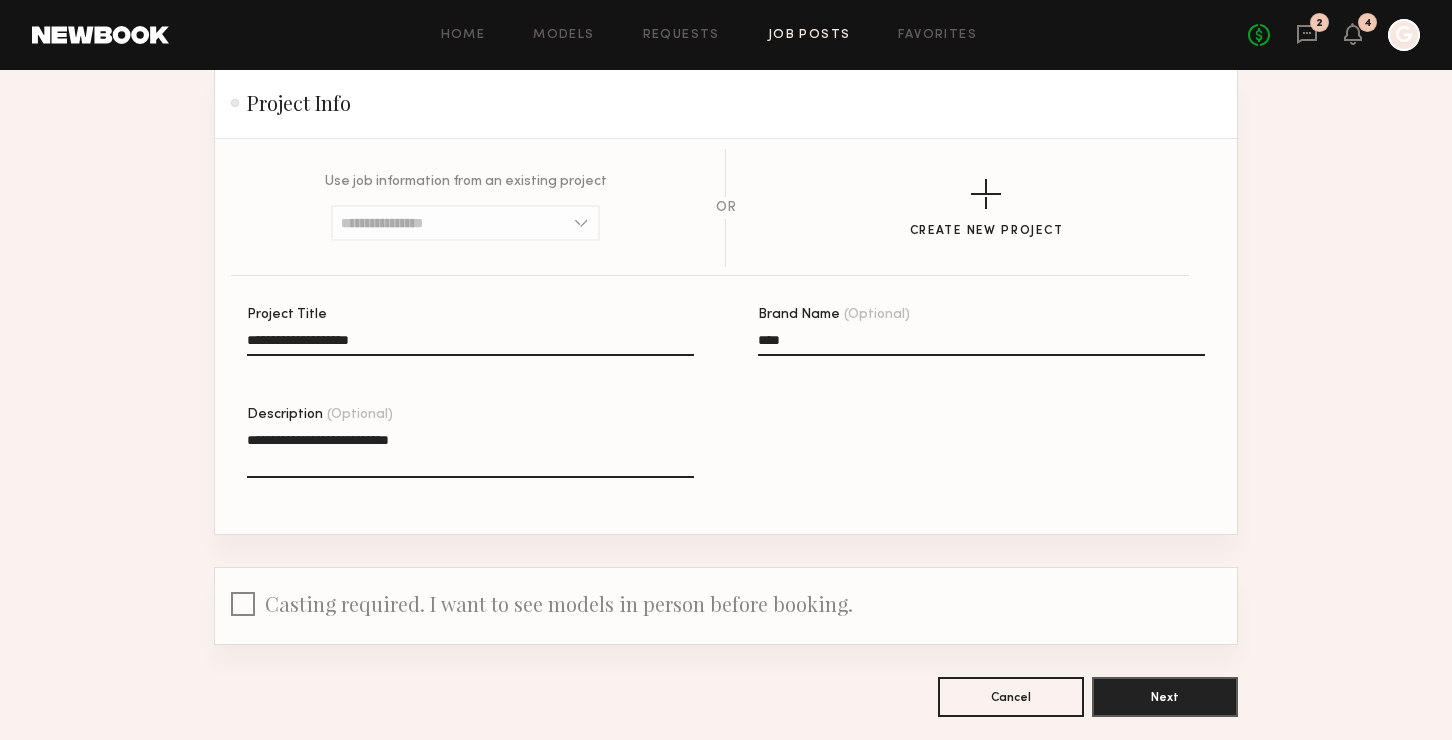 click on "**********" 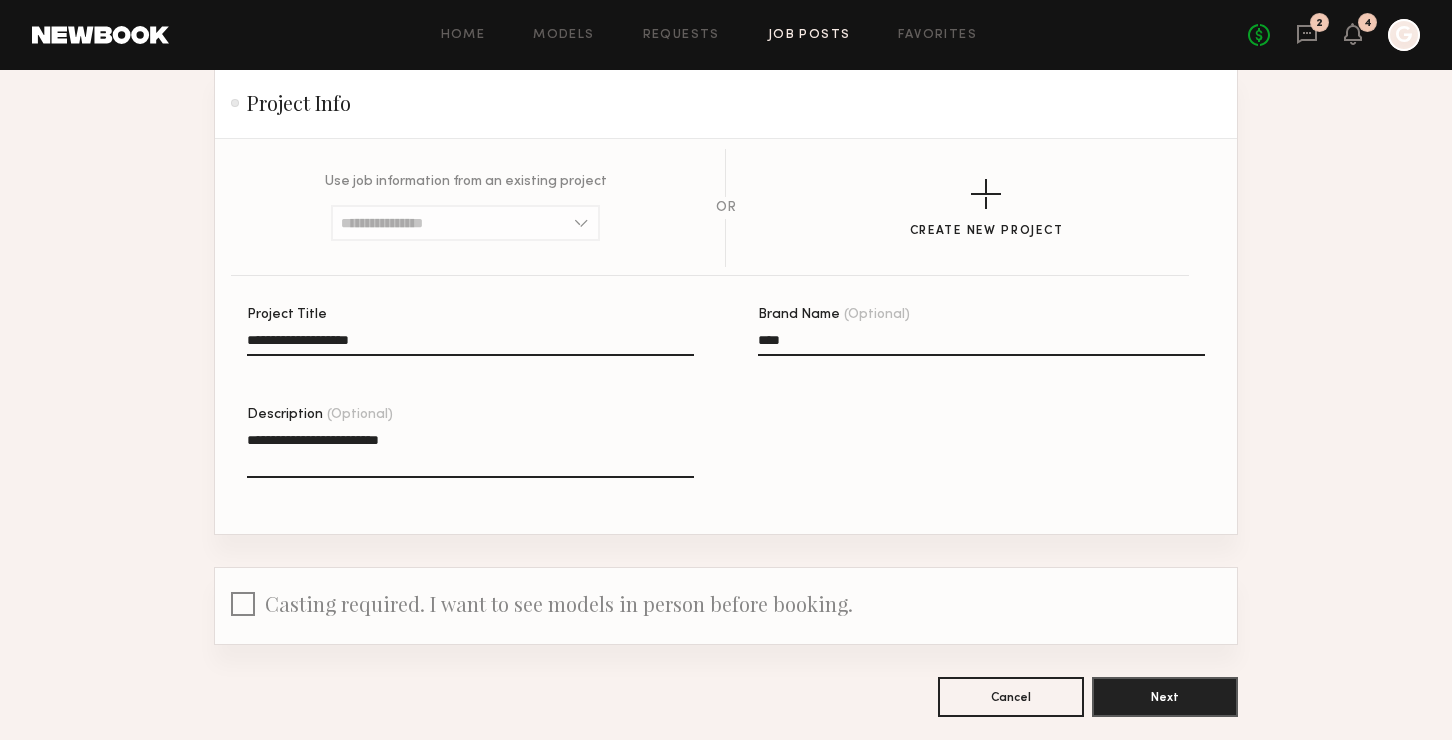 click on "**********" 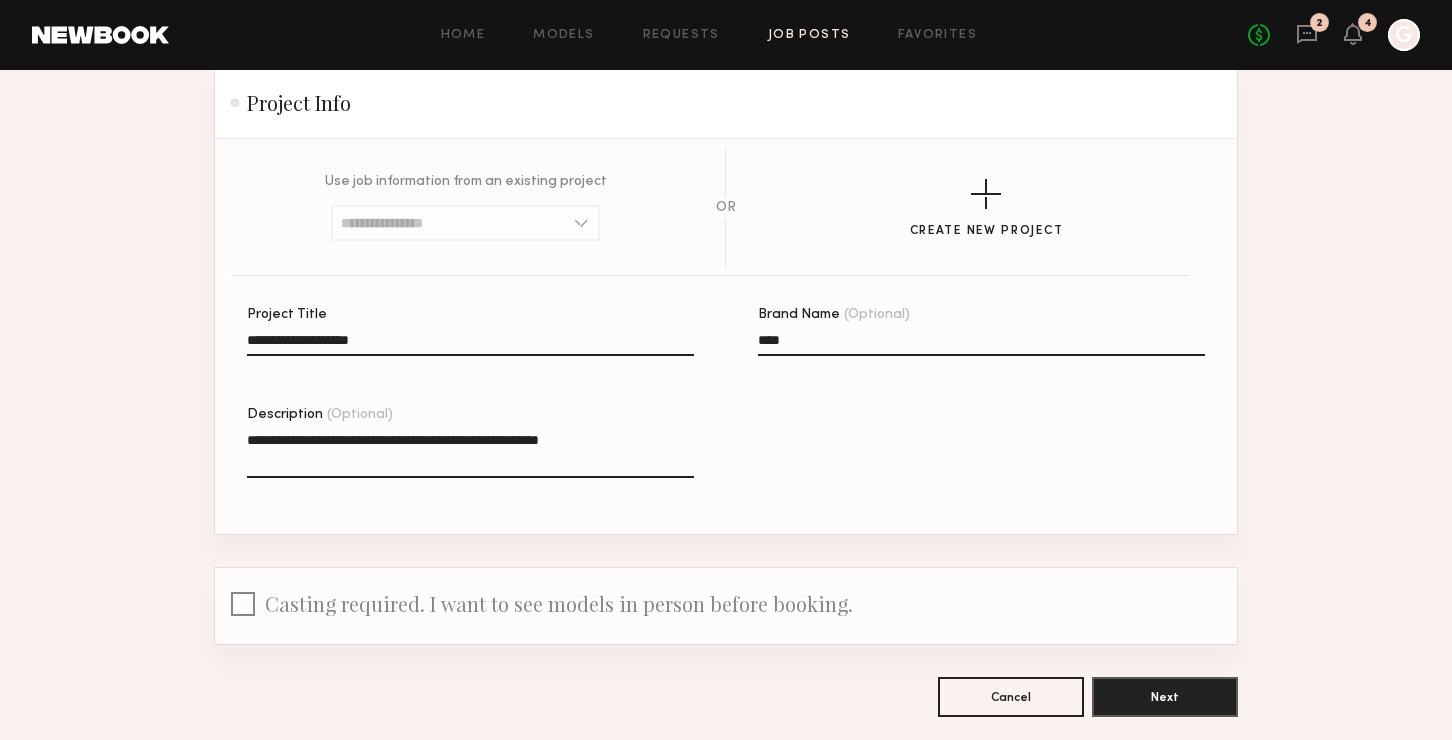 click on "**********" 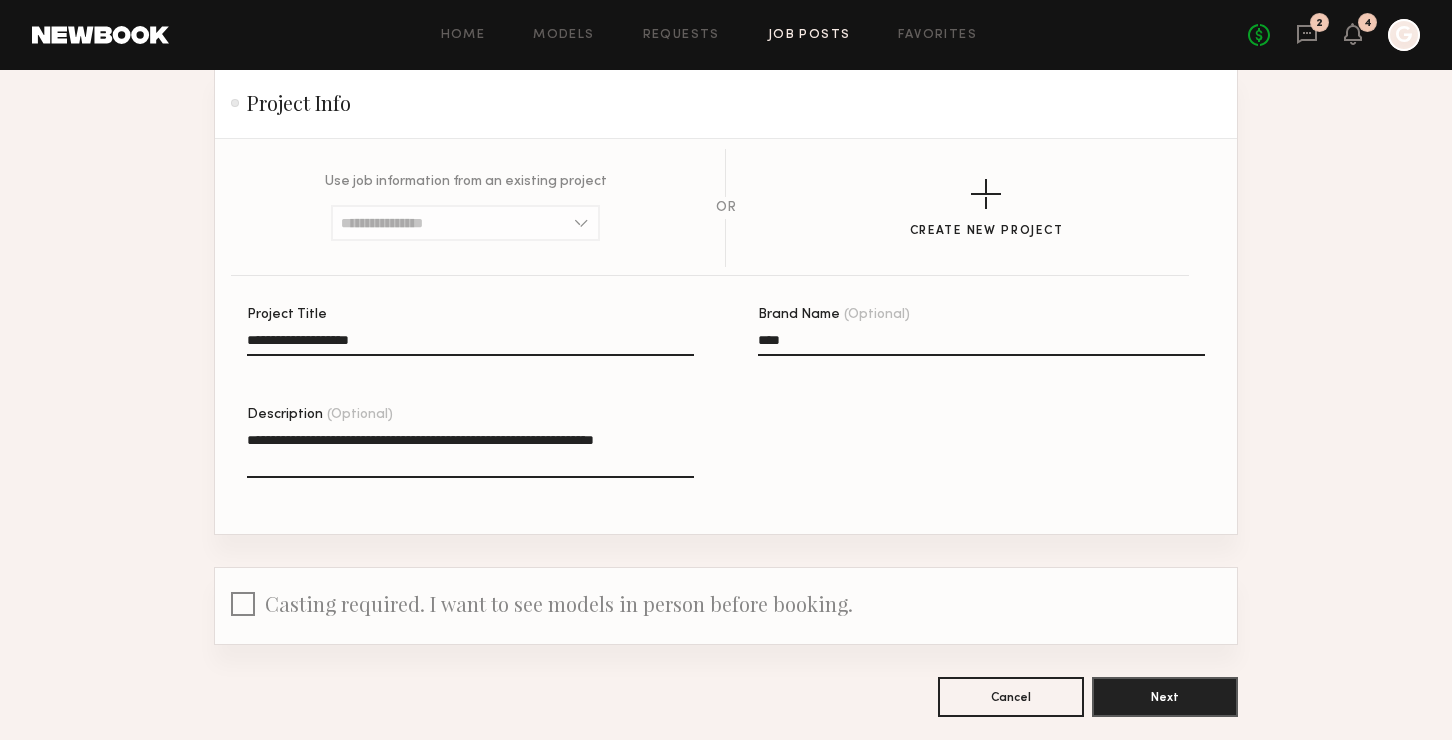 click on "**********" 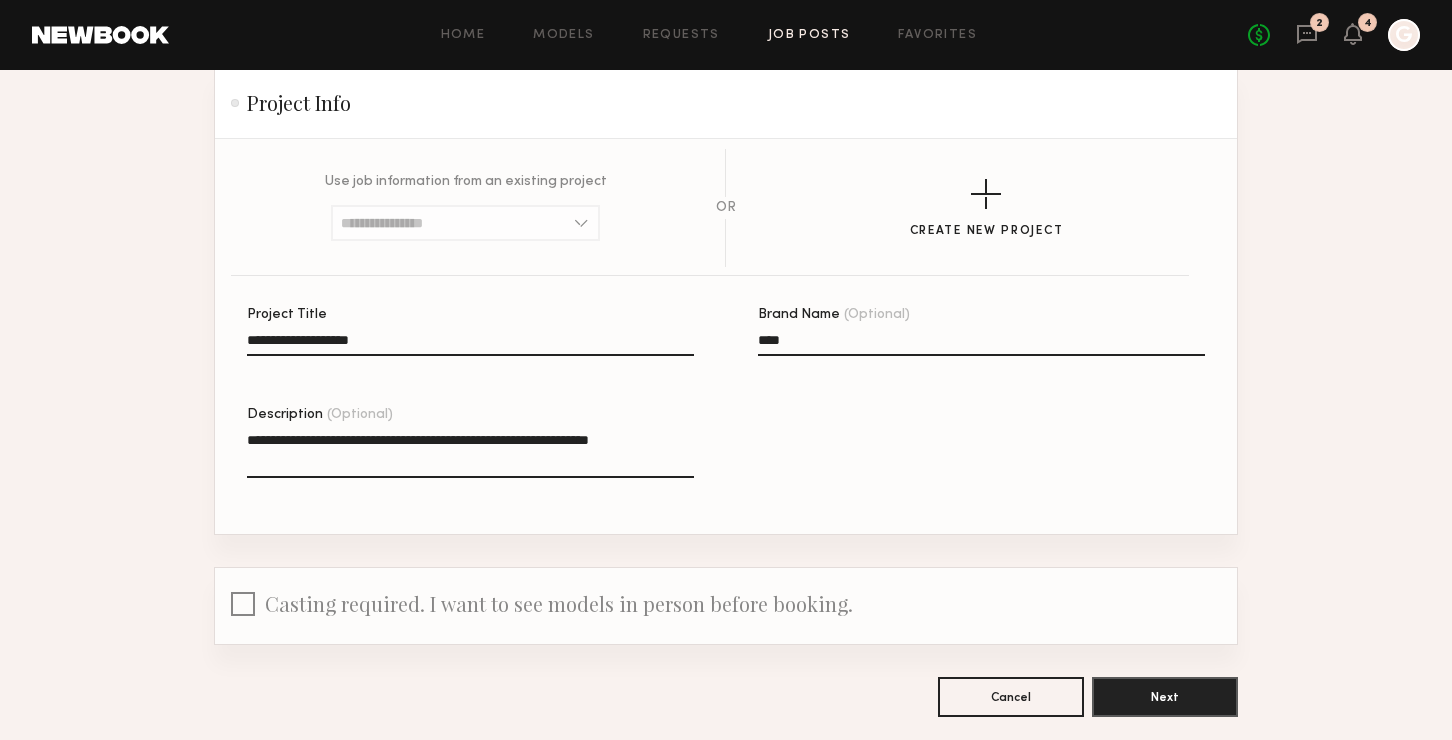 click on "**********" 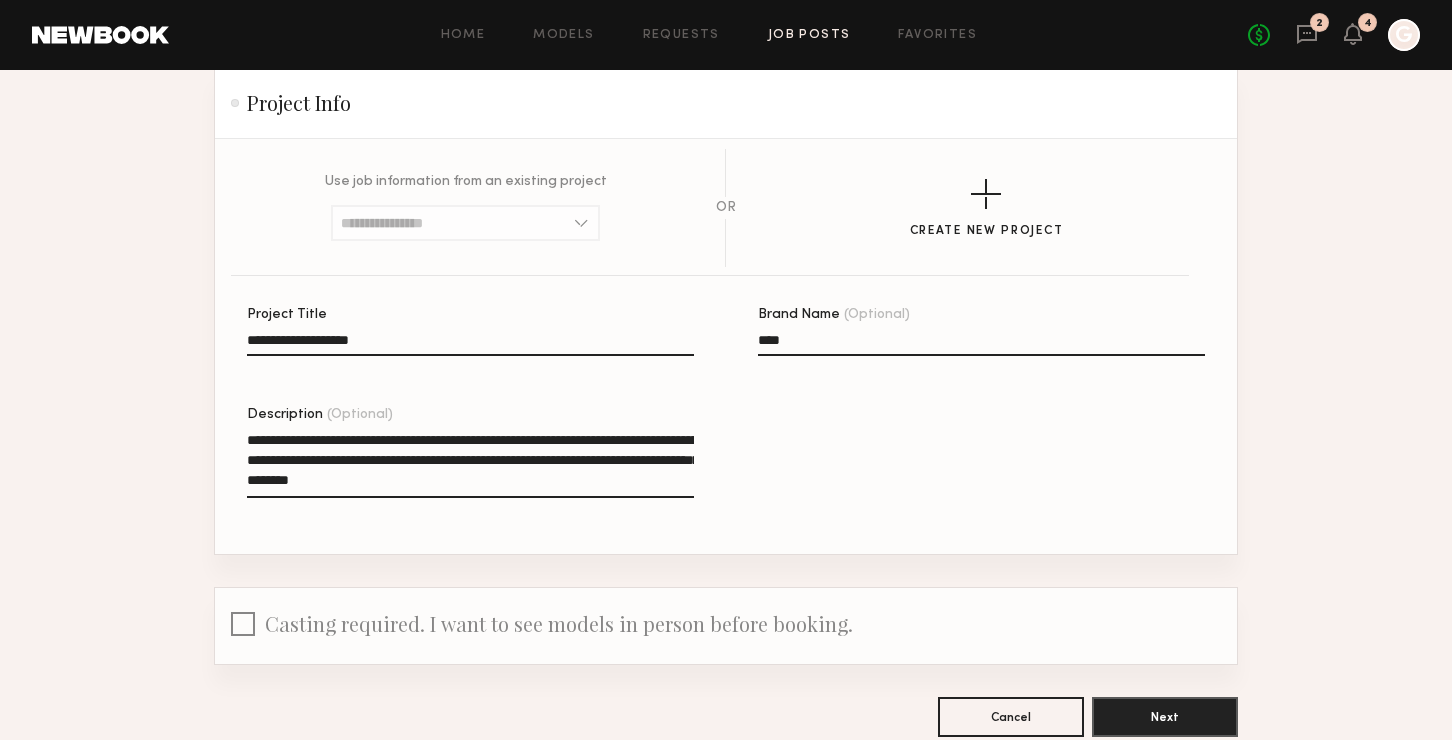 click on "**********" 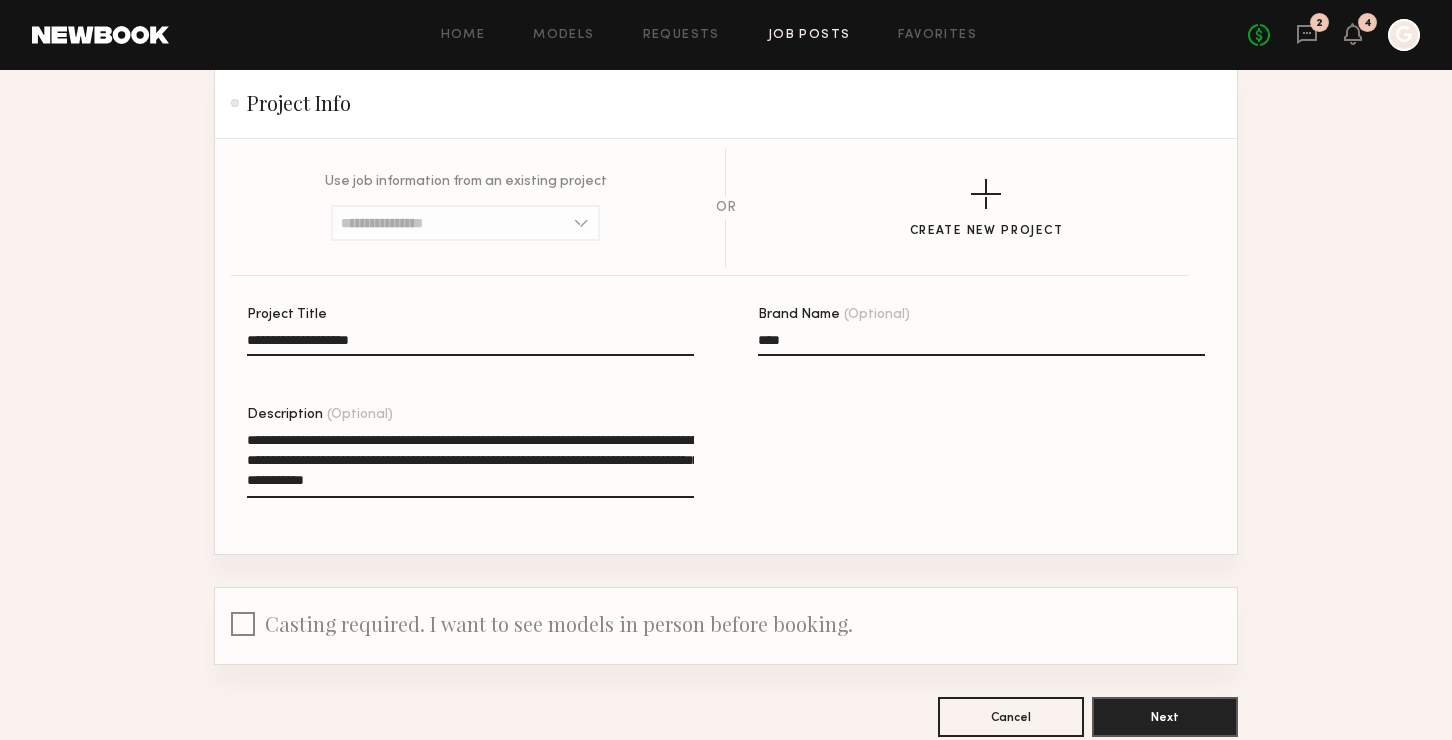 click on "**********" 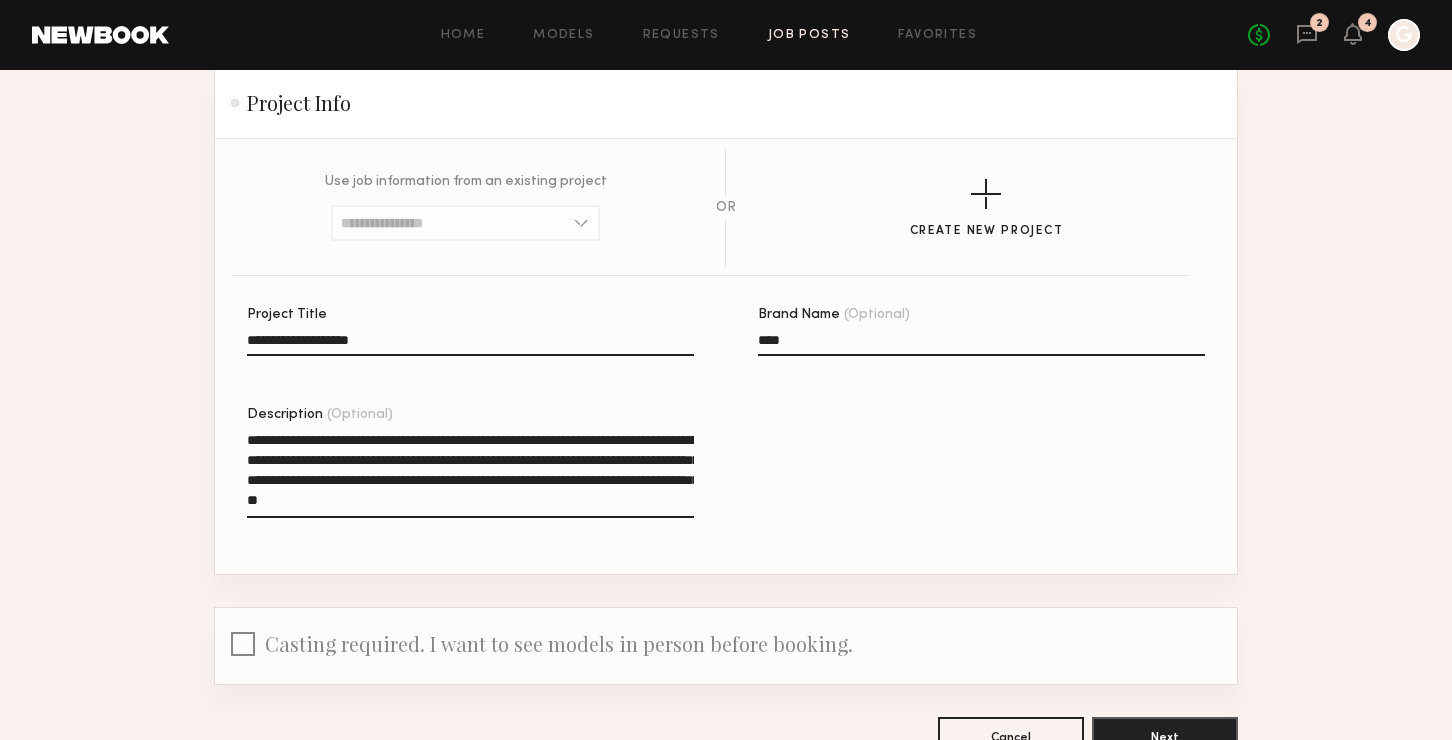 click on "**********" 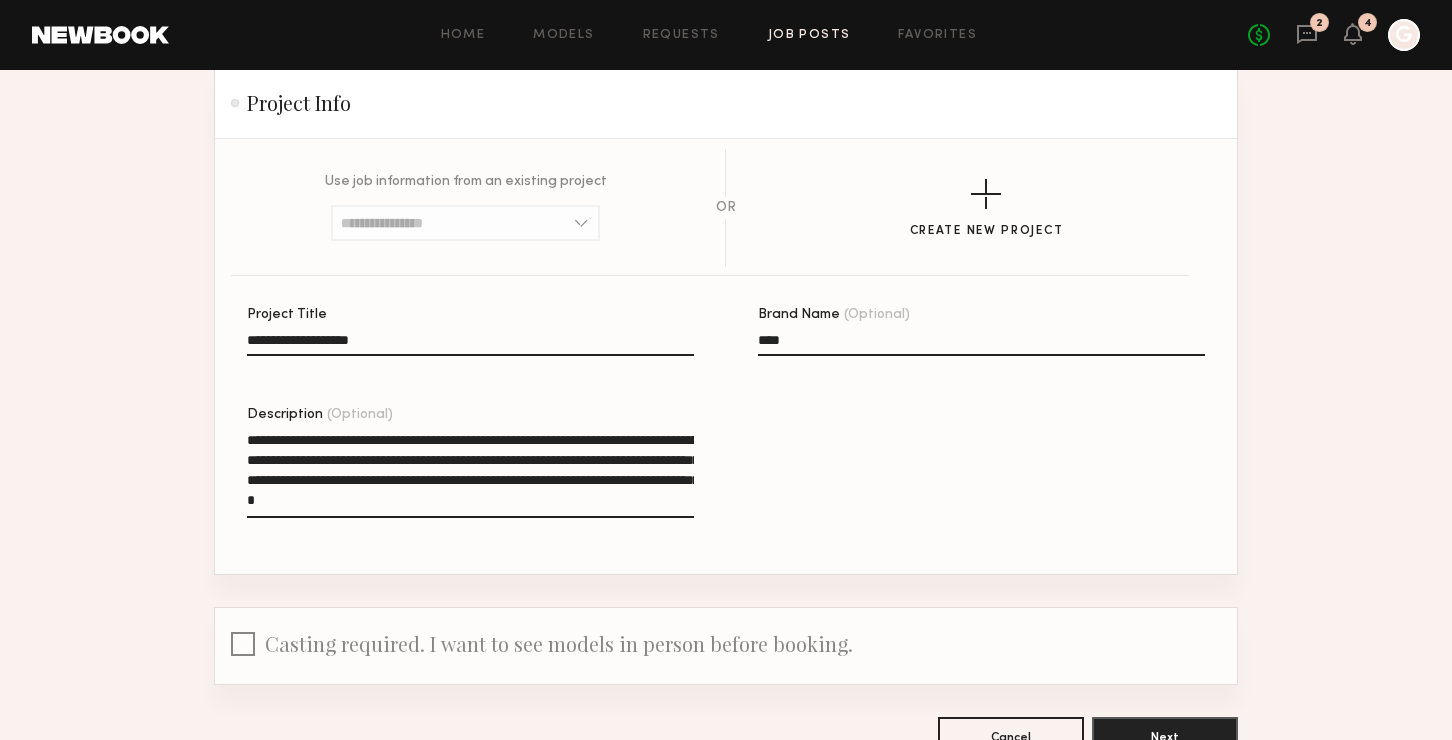 click on "**********" 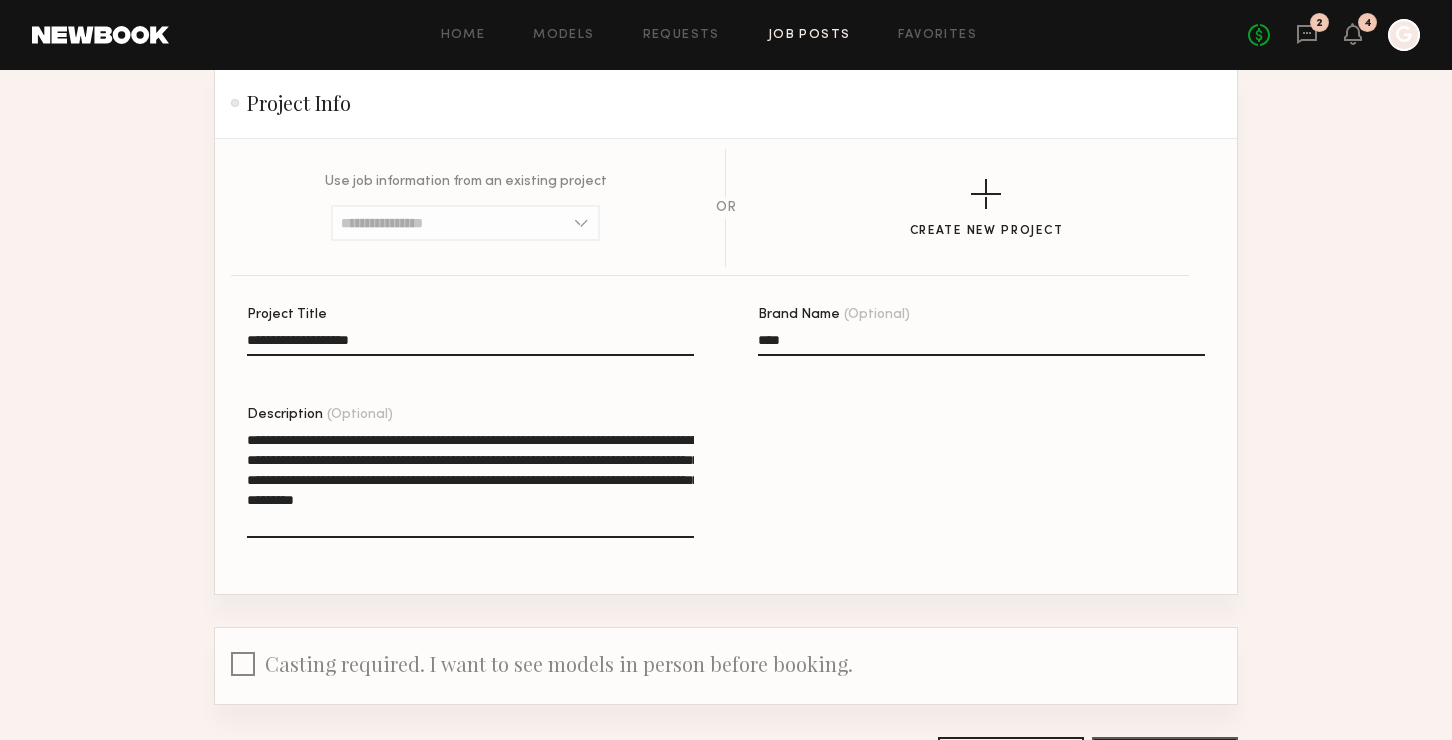 click on "**********" 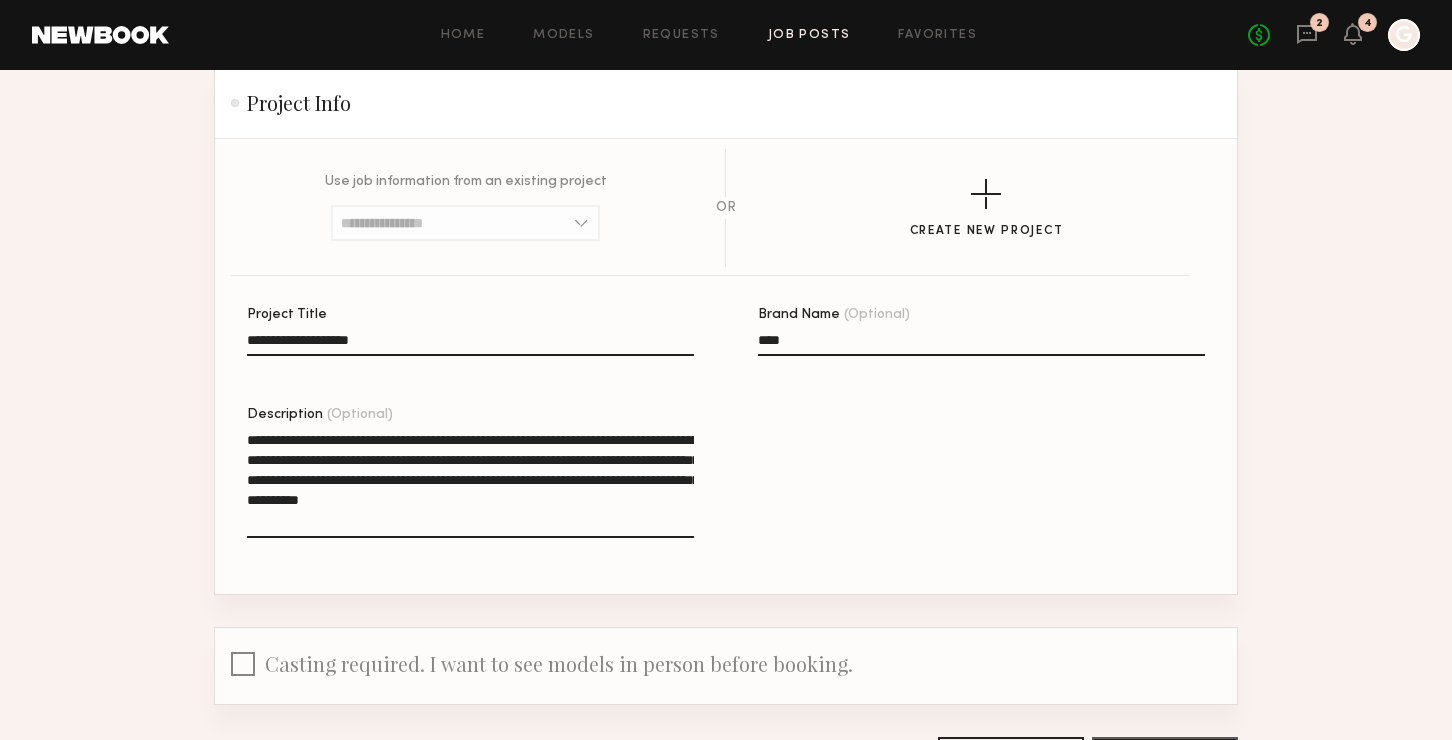 click on "**********" 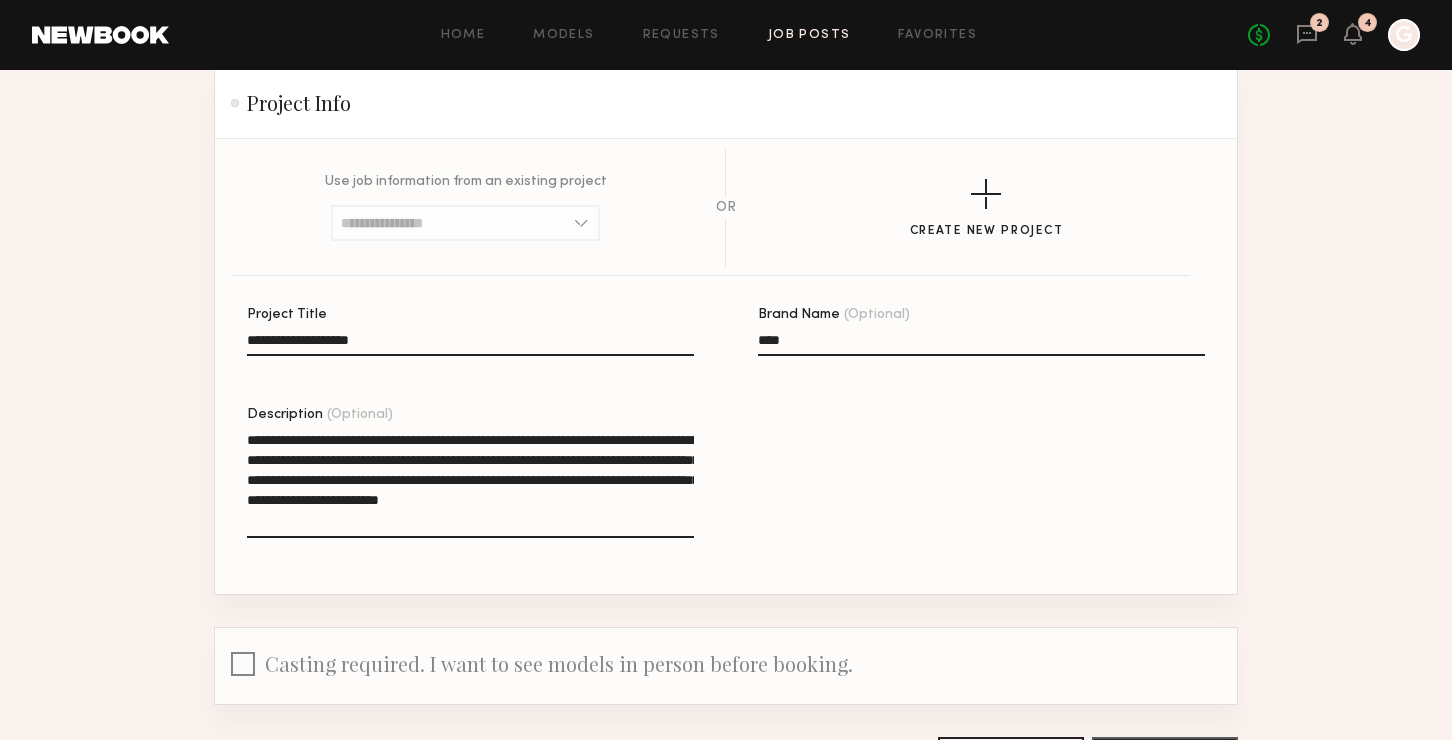 type on "**********" 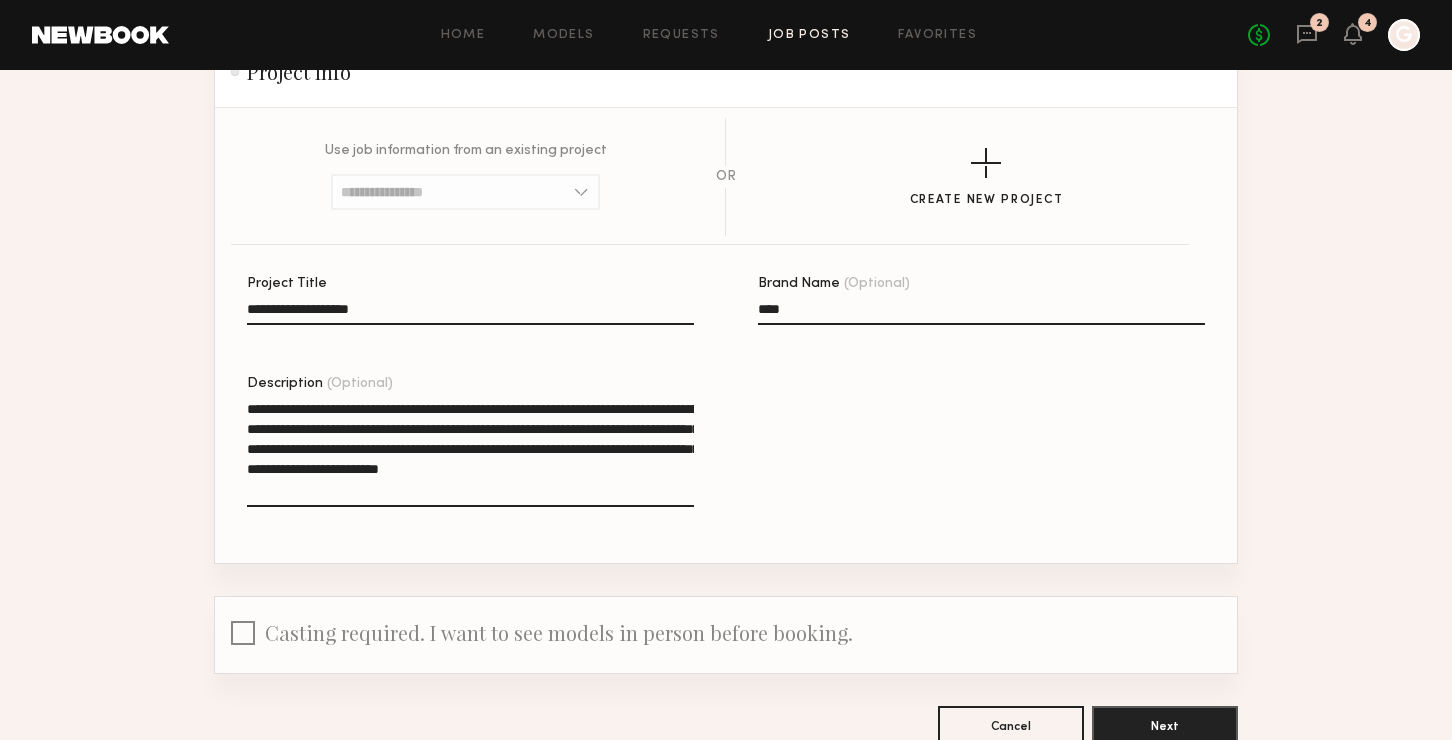 scroll, scrollTop: 310, scrollLeft: 0, axis: vertical 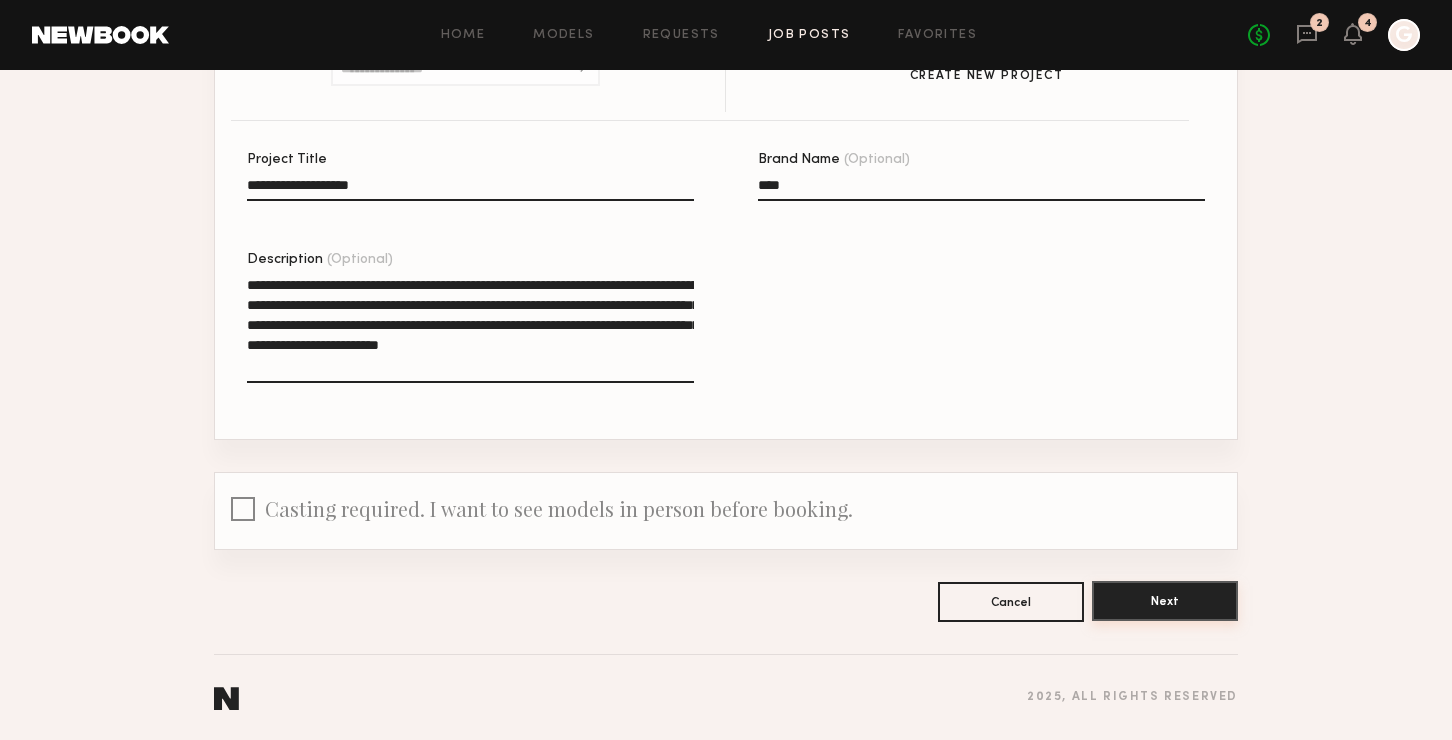 drag, startPoint x: 1193, startPoint y: 602, endPoint x: 1080, endPoint y: 673, distance: 133.45412 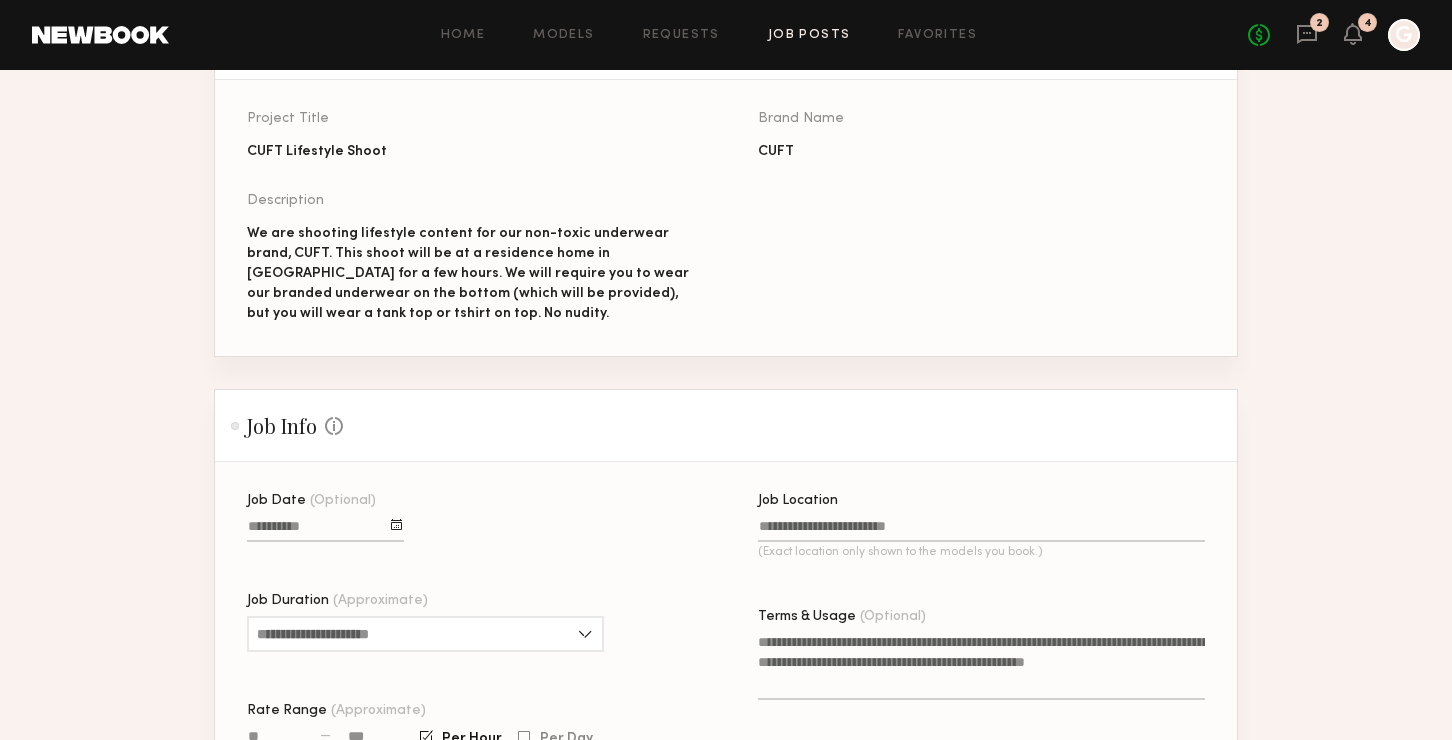 scroll, scrollTop: 217, scrollLeft: 0, axis: vertical 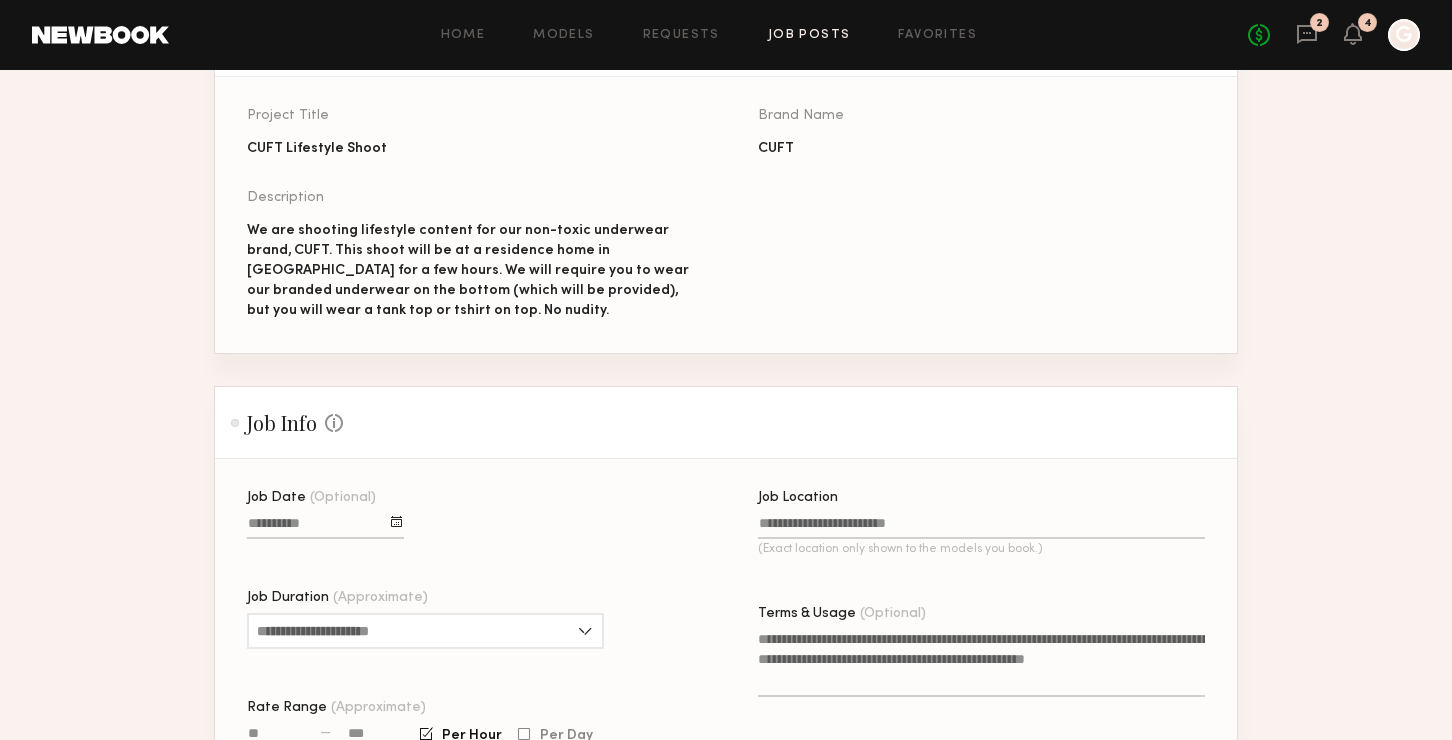 click on "Job Date (Optional)" 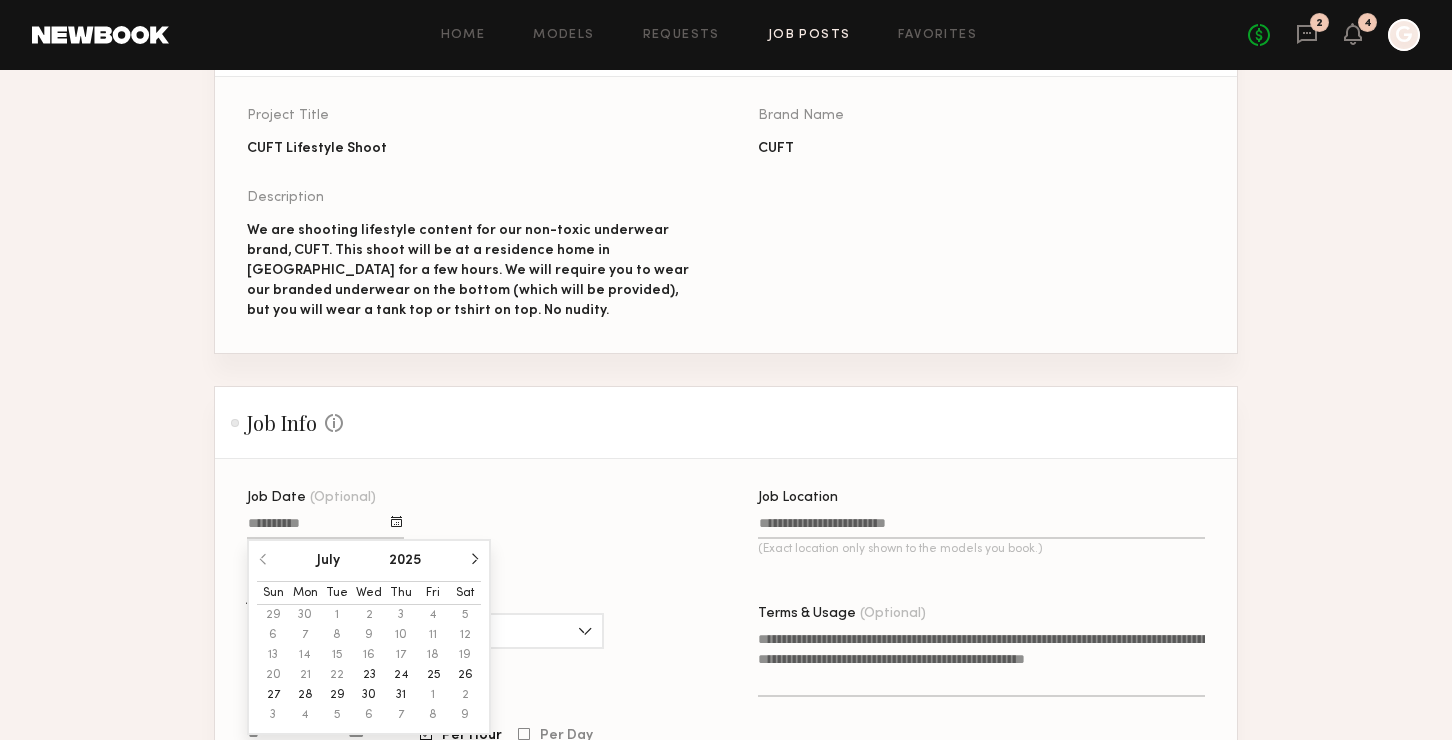 click on "July 2025" 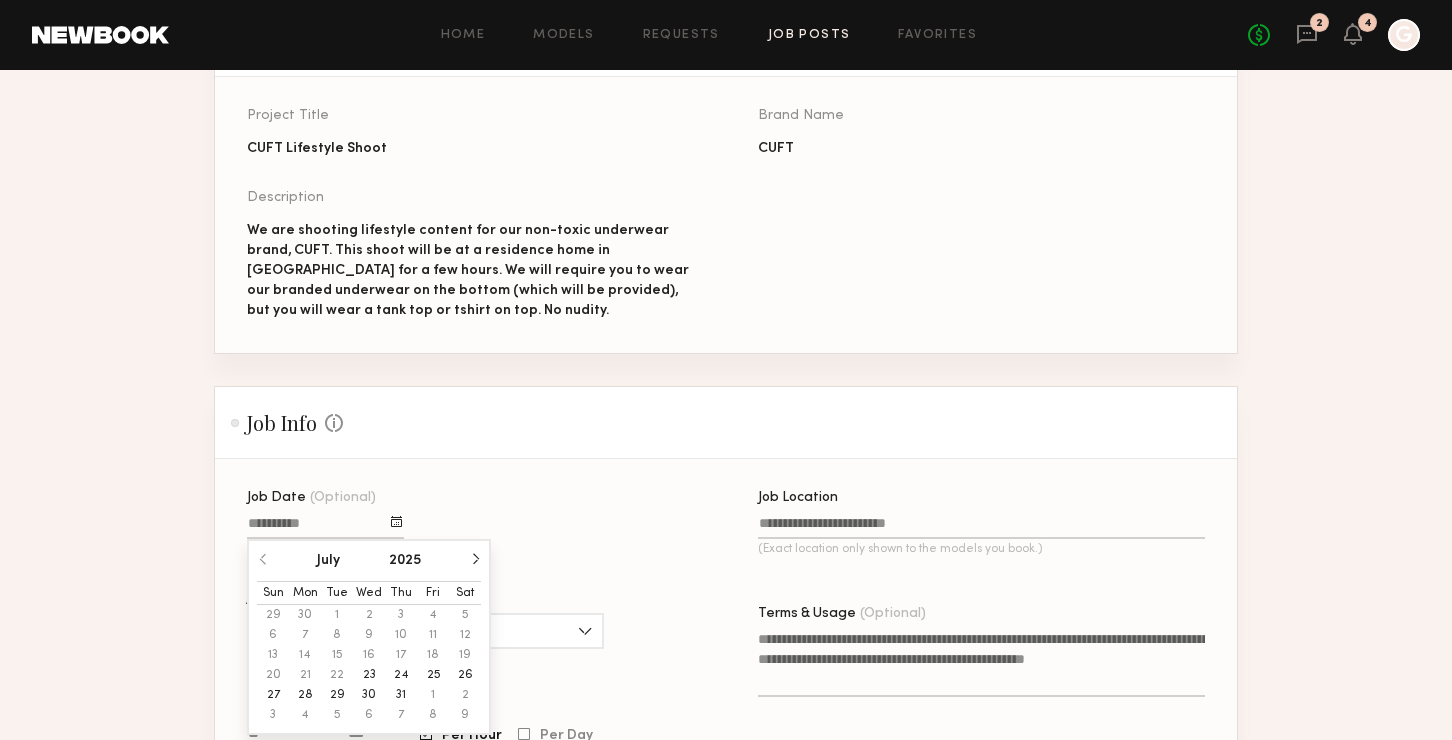 click 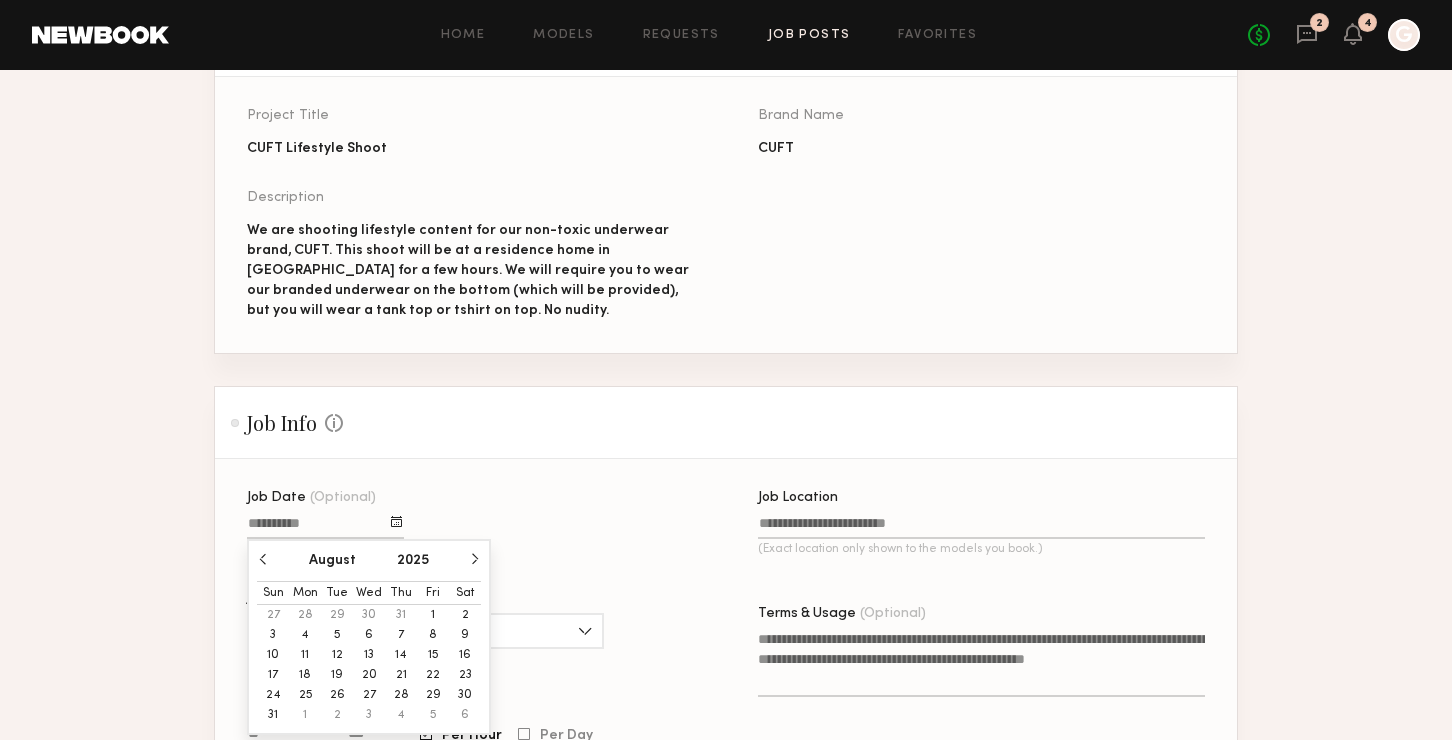 click on "8" 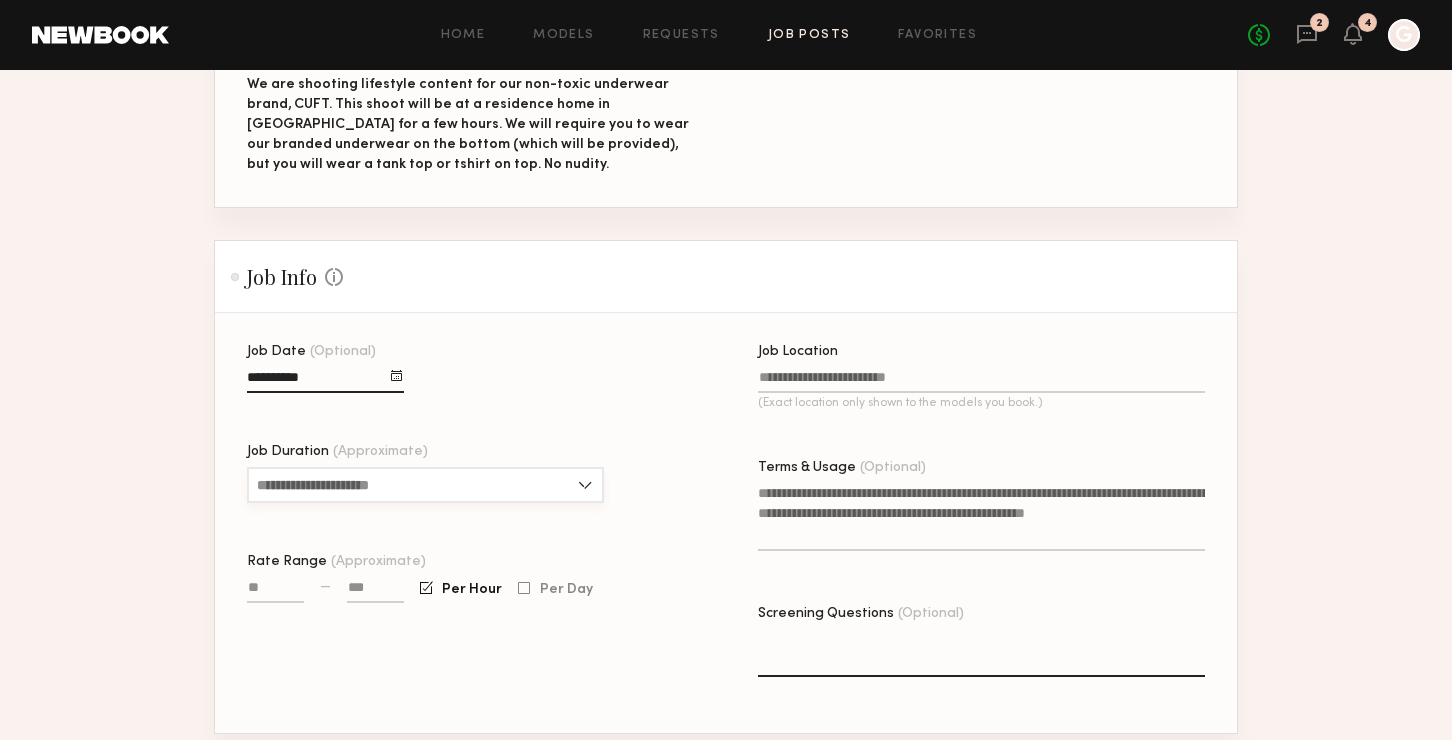 scroll, scrollTop: 364, scrollLeft: 0, axis: vertical 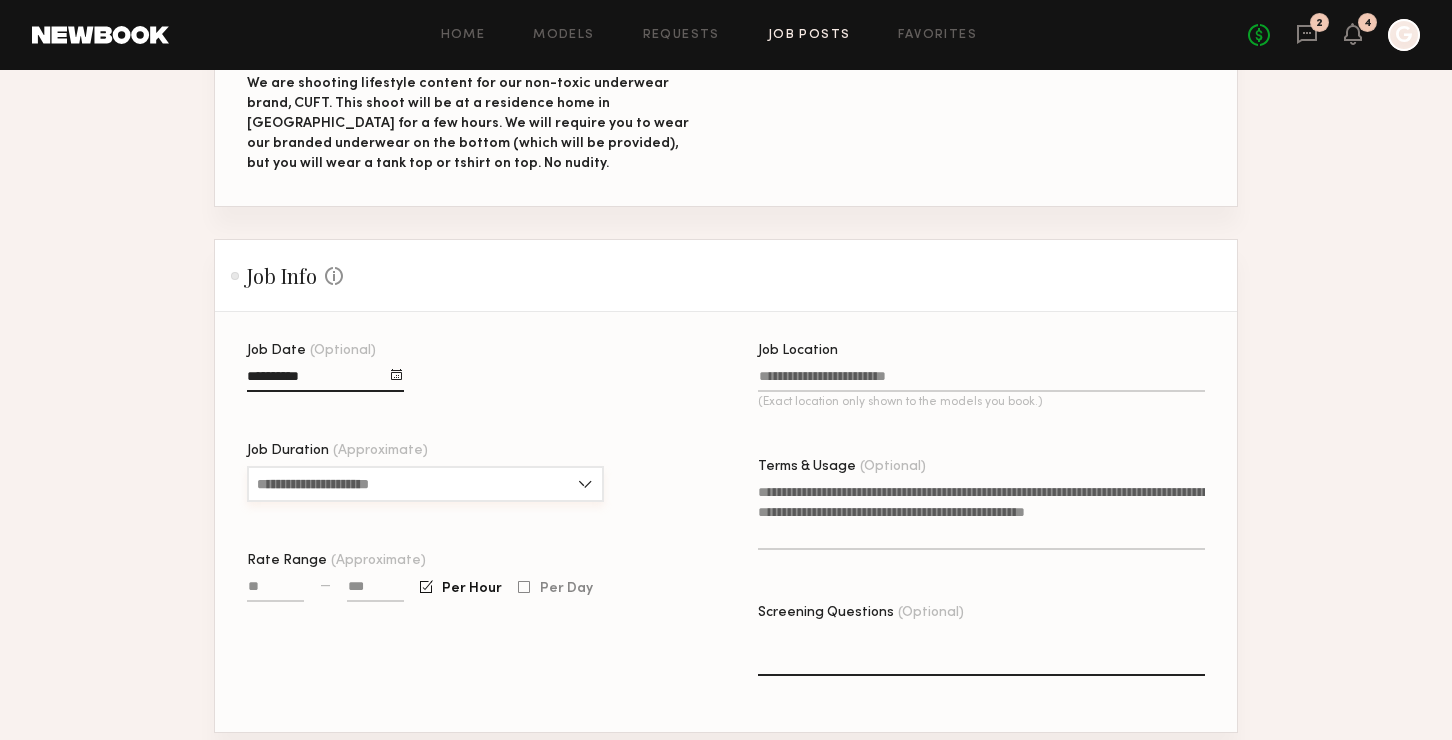 click on "Job Duration (Approximate)" at bounding box center [425, 484] 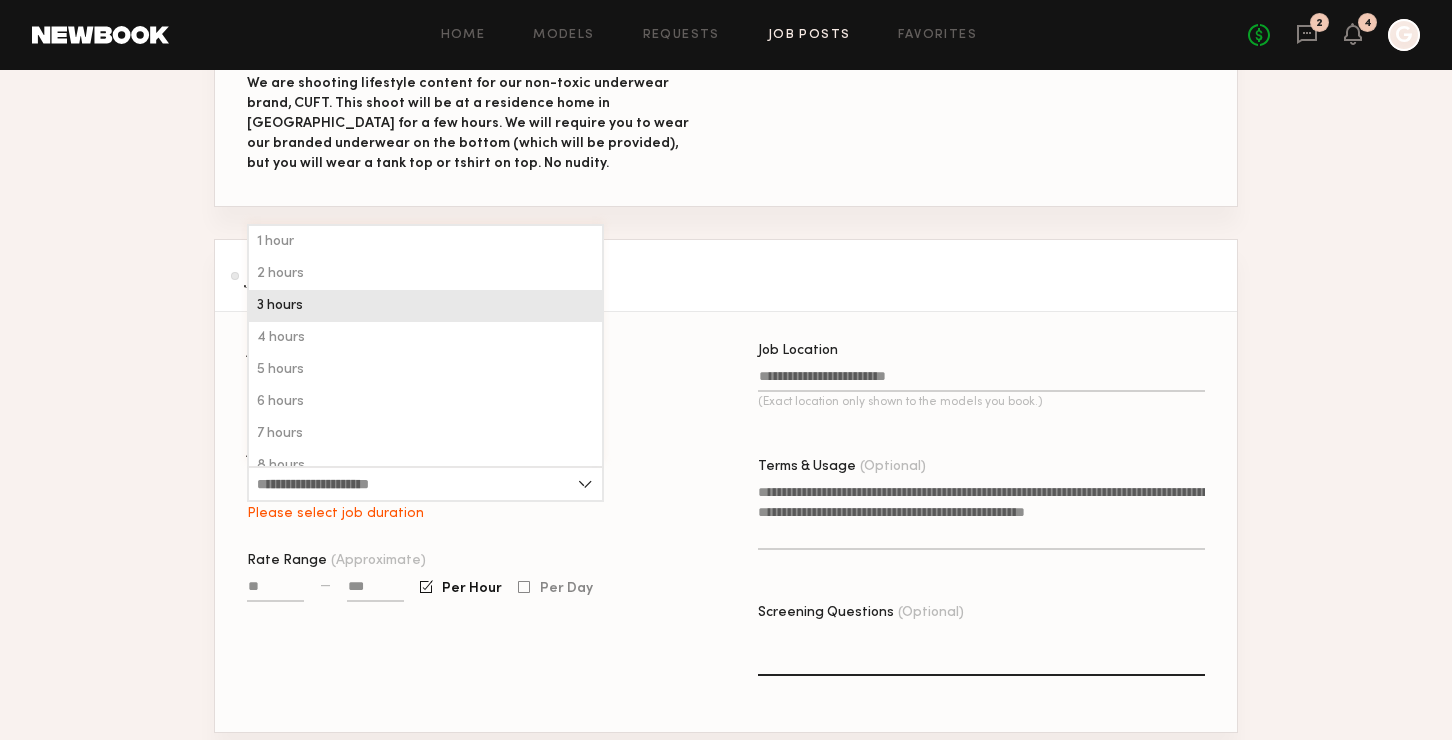 click on "3 hours" 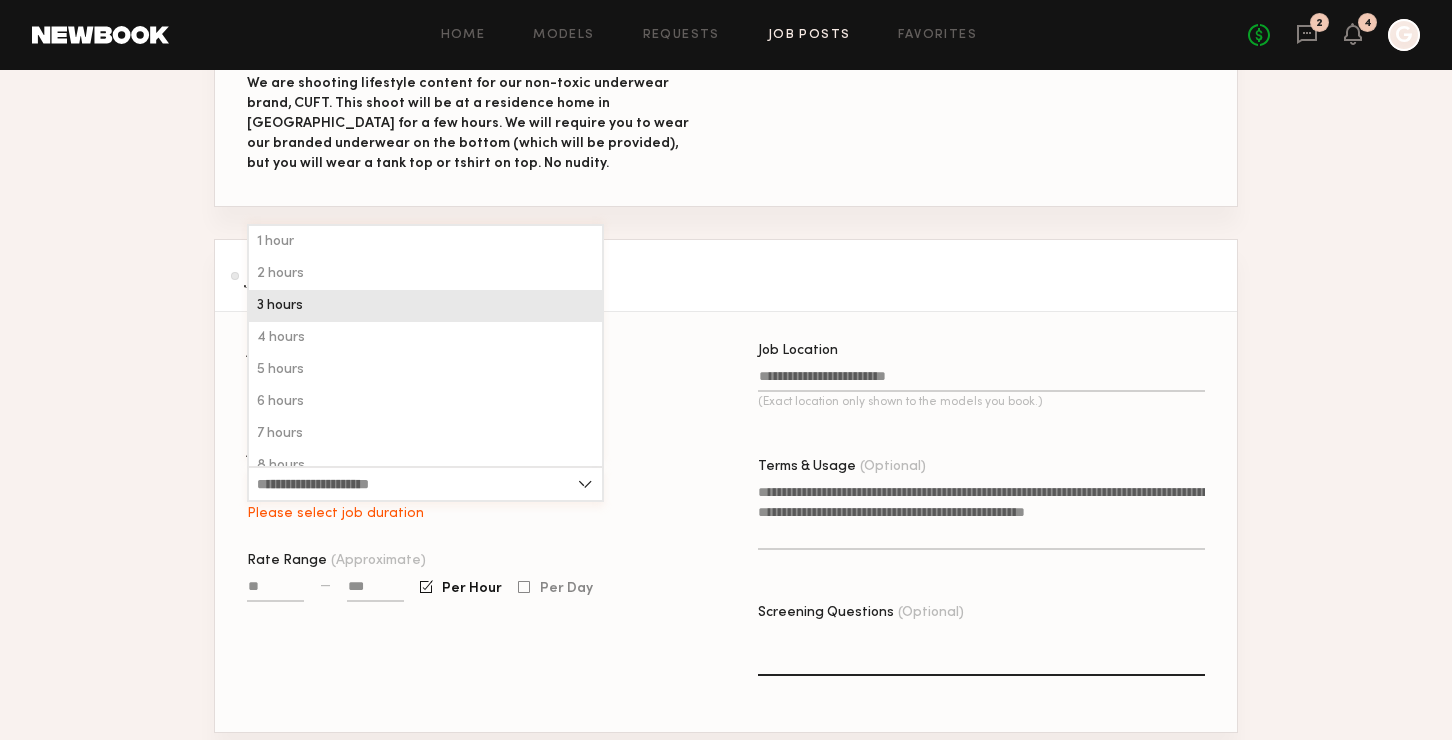 type on "*******" 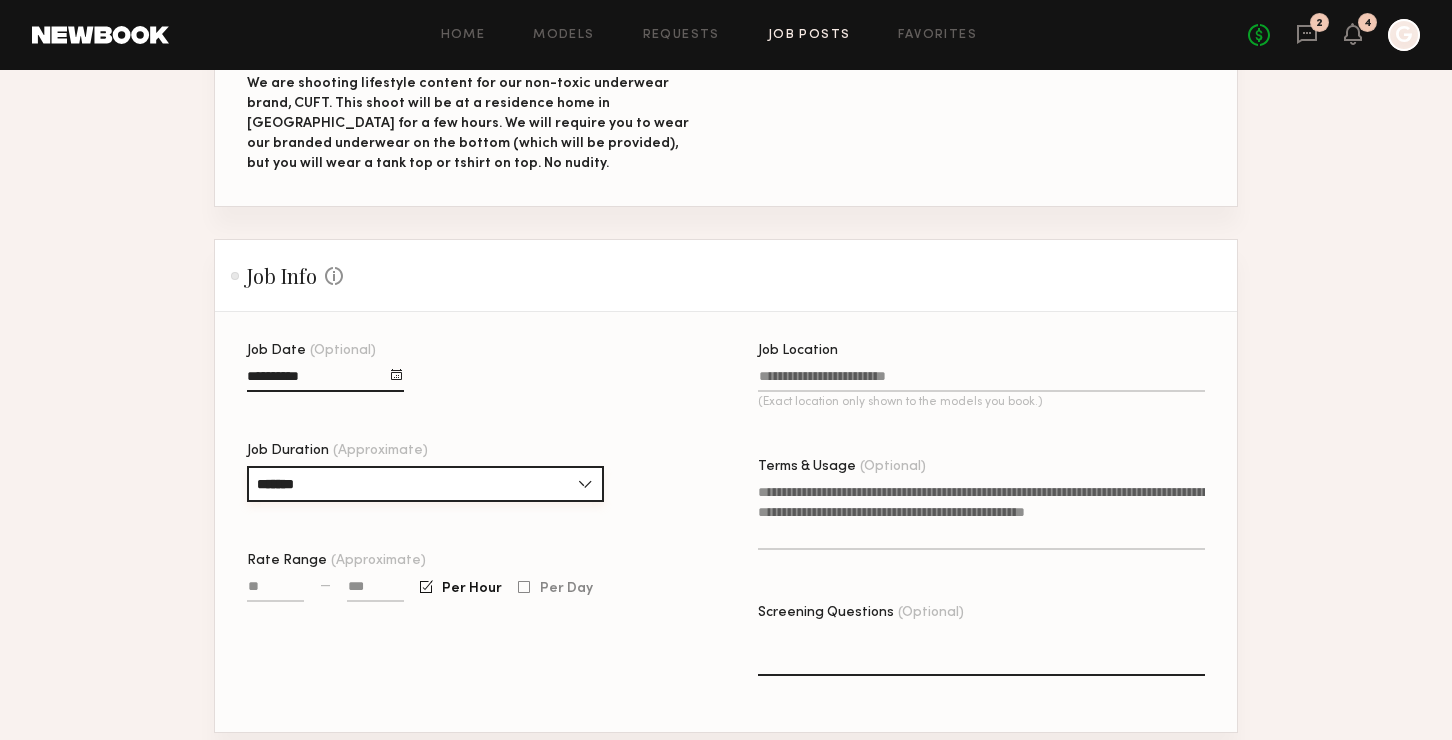 click on "*******" at bounding box center [425, 484] 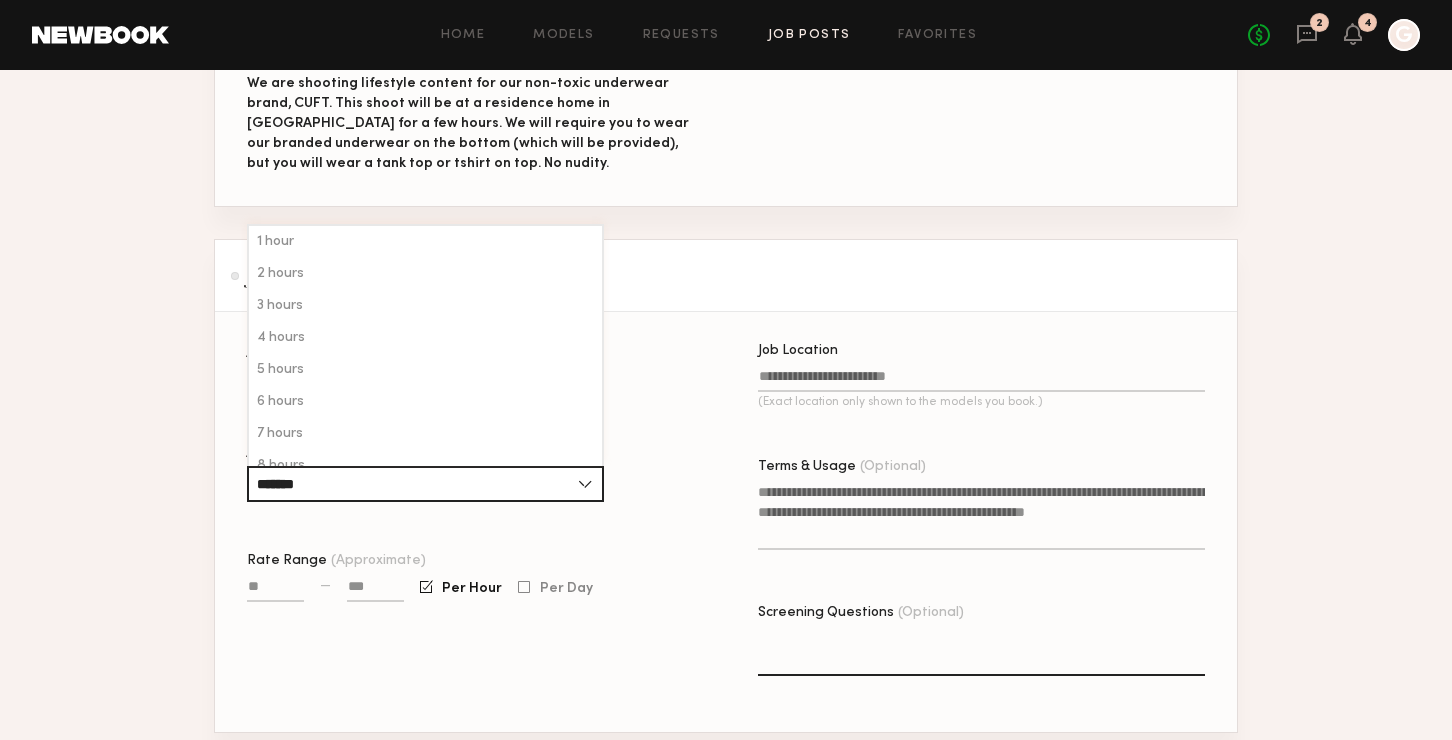 click on "Job Date (Optional) Job Duration (Approximate) ******* 1 hour 2 hours 3 hours 4 hours 5 hours 6 hours 7 hours 8 hours 8+ hours Rate Range (Approximate) — Per Hour Per Day" 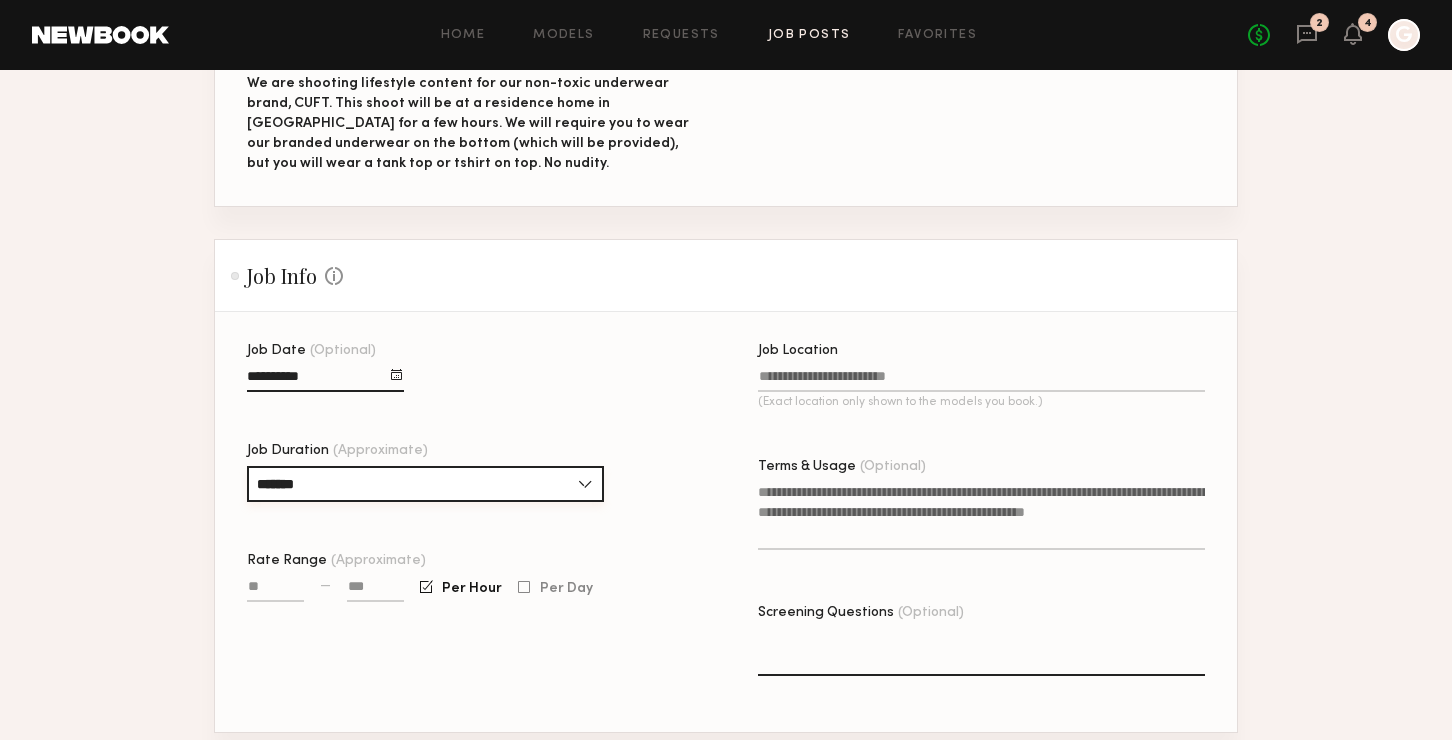 click on "*******" at bounding box center [425, 484] 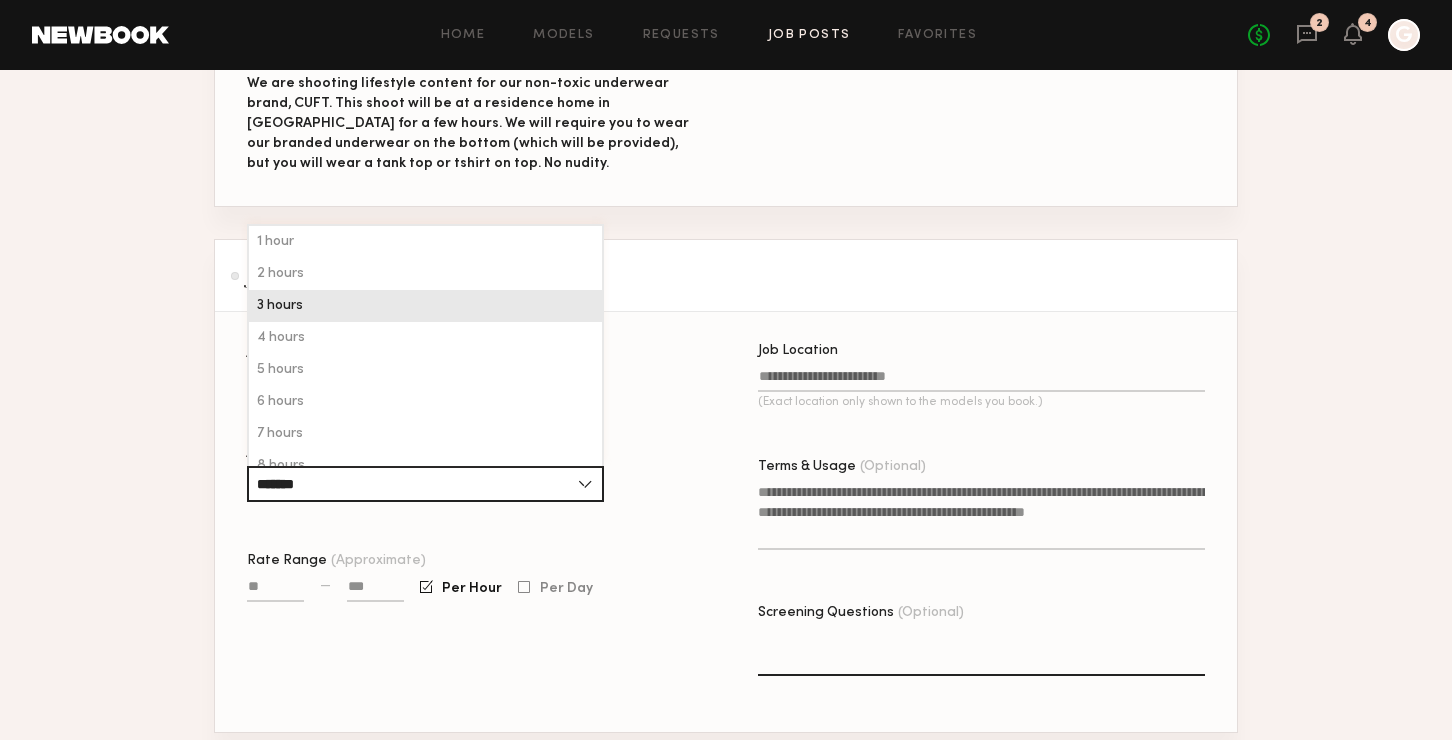 click on "Job Date (Optional) Job Duration (Approximate) ******* 1 hour 2 hours 3 hours 4 hours 5 hours 6 hours 7 hours 8 hours 8+ hours Rate Range (Approximate) — Per Hour Per Day" 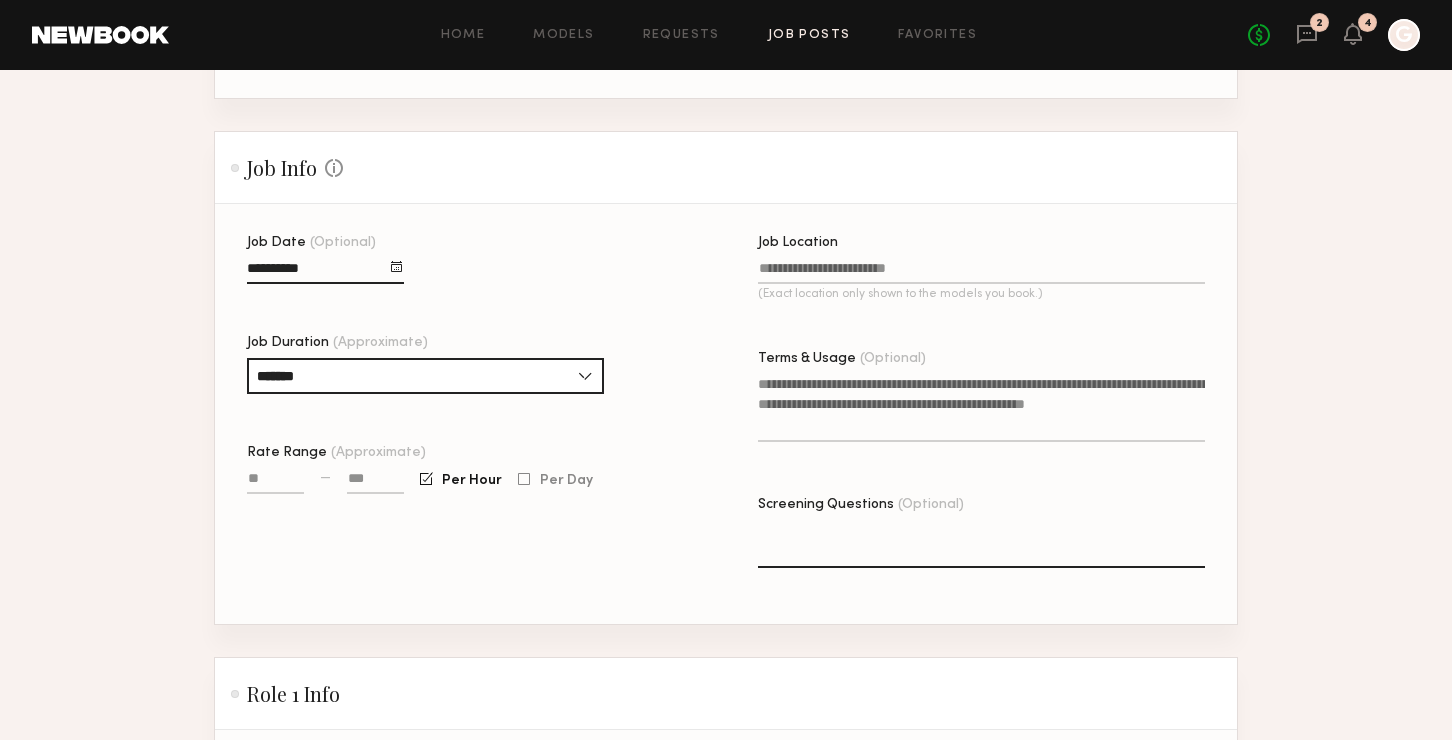 scroll, scrollTop: 507, scrollLeft: 0, axis: vertical 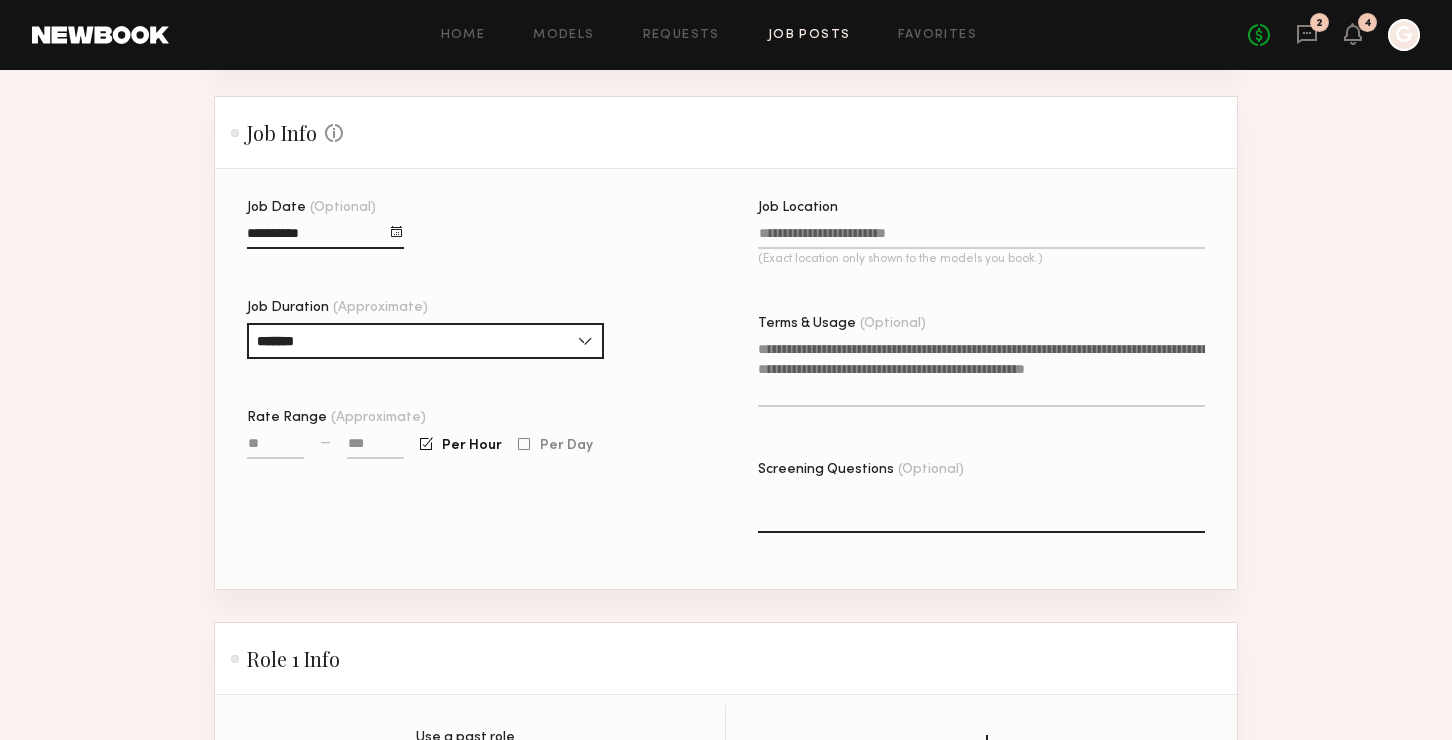 click on "Rate Range (Approximate)" at bounding box center [275, 447] 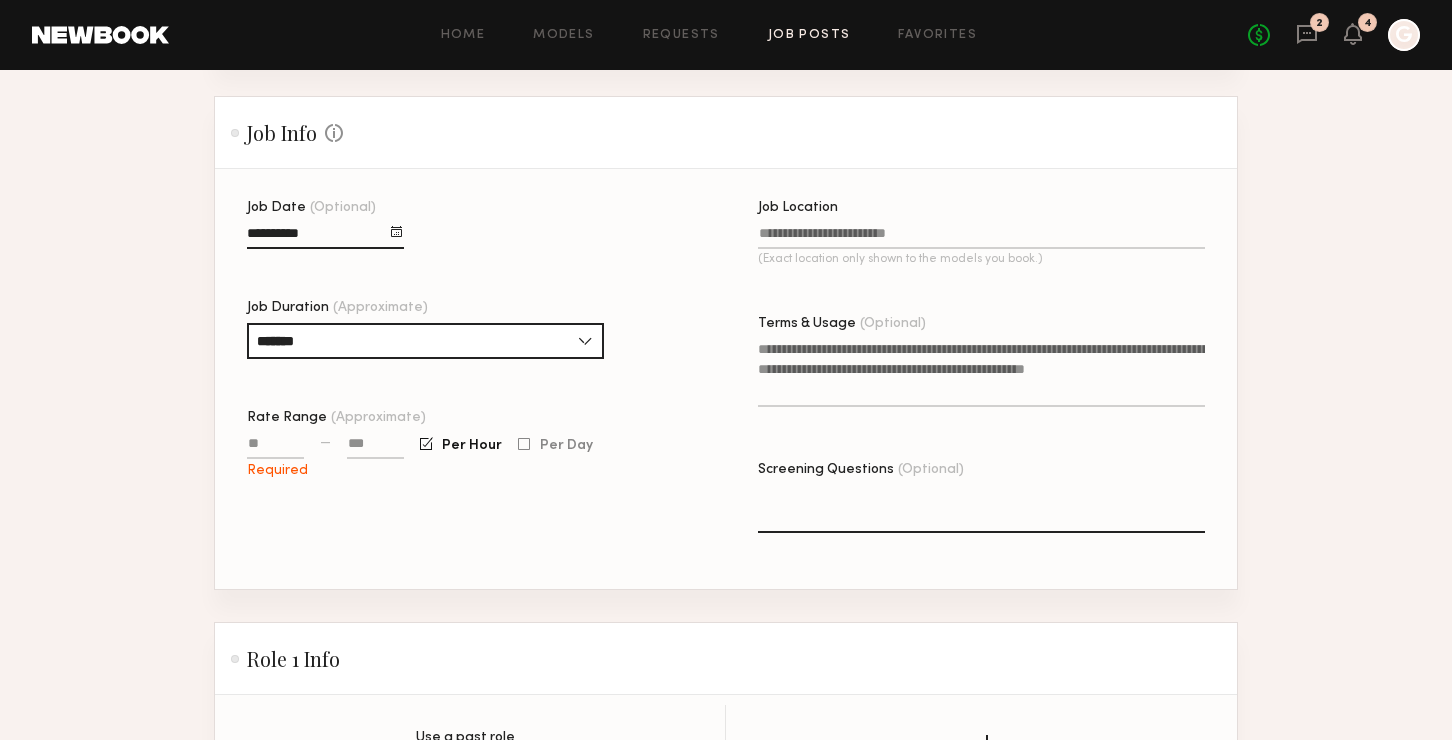click 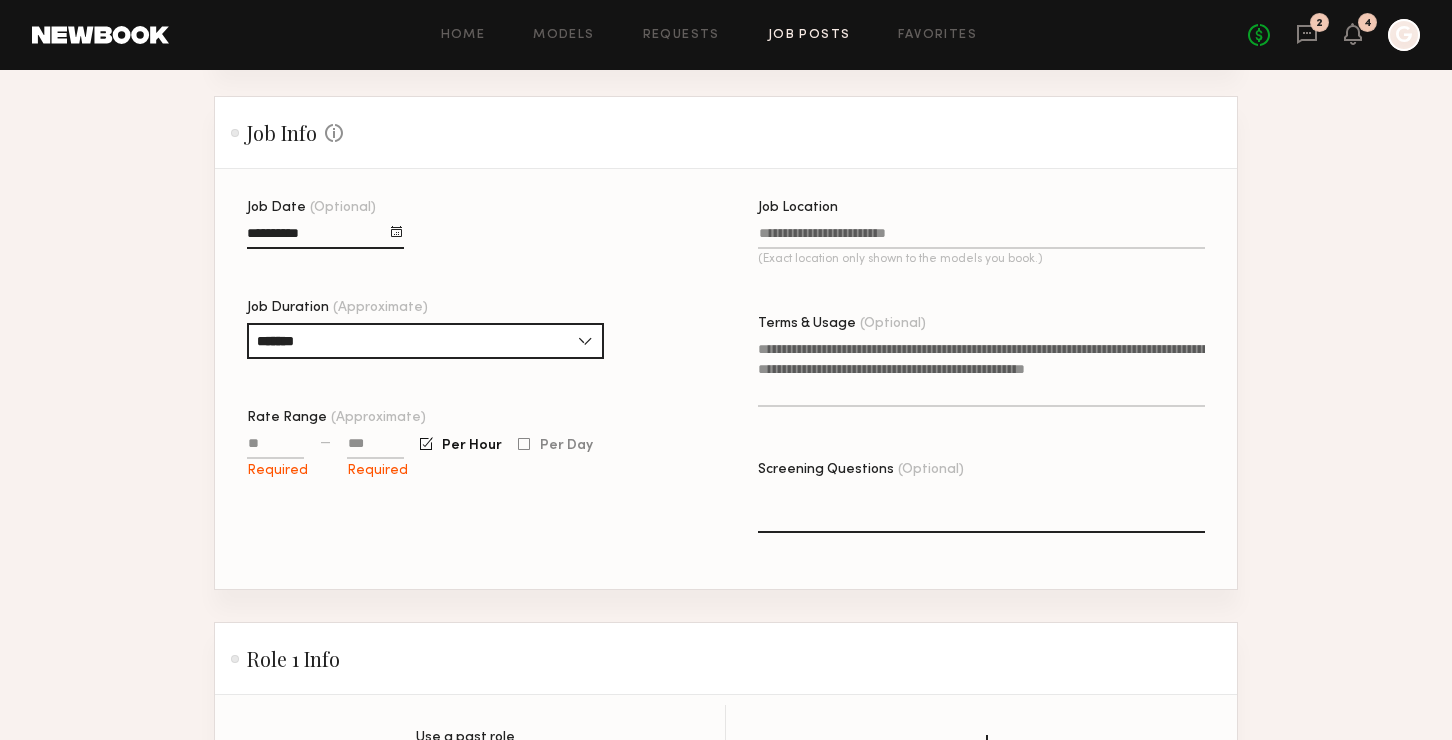 click on "Rate Range (Approximate)" at bounding box center [275, 447] 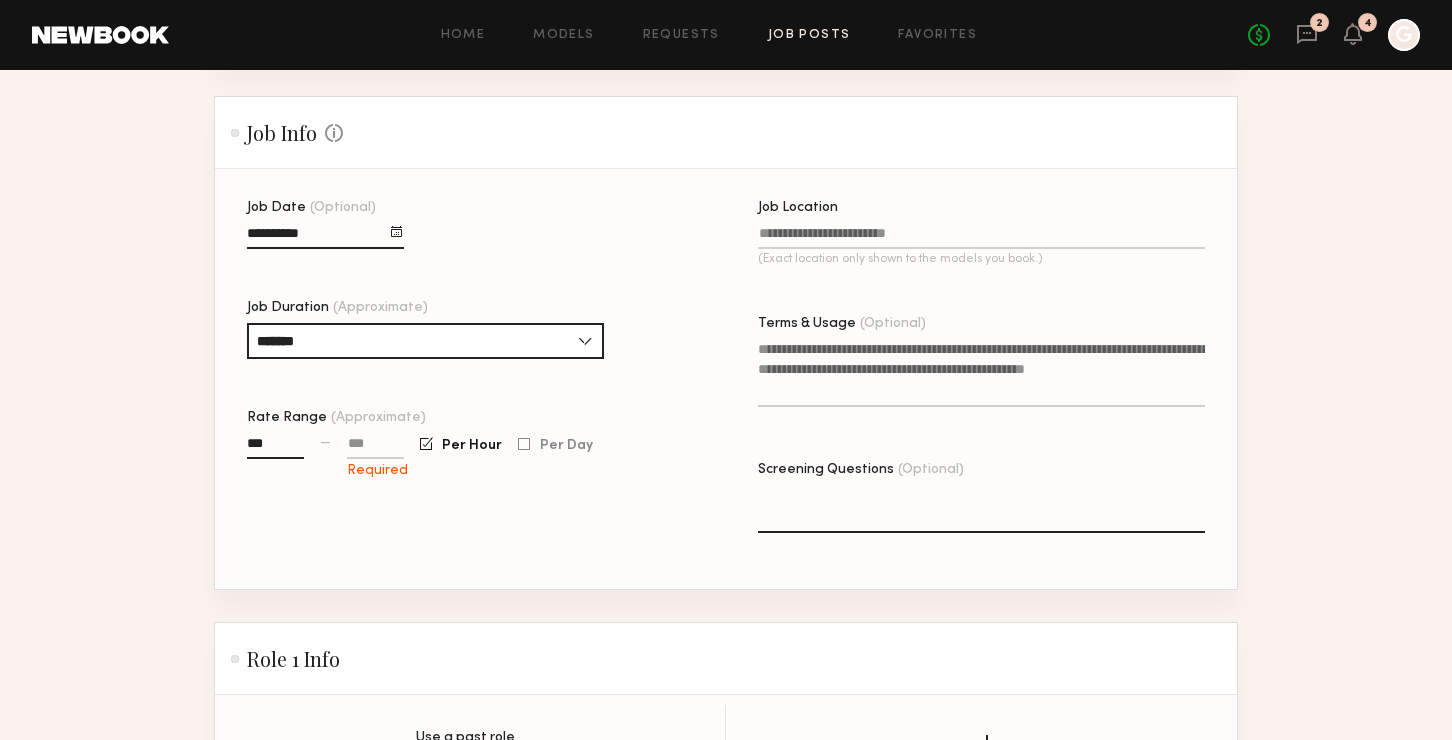 type on "**" 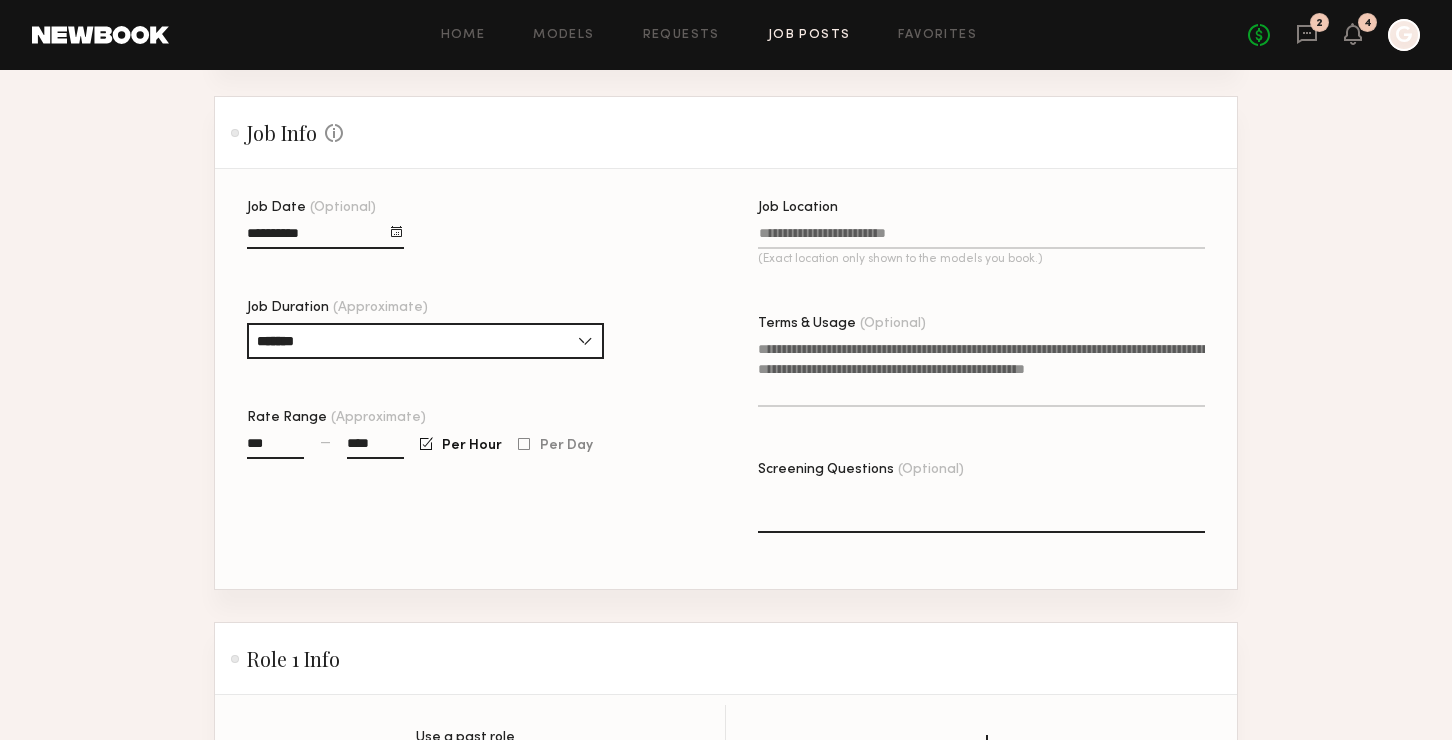 type on "****" 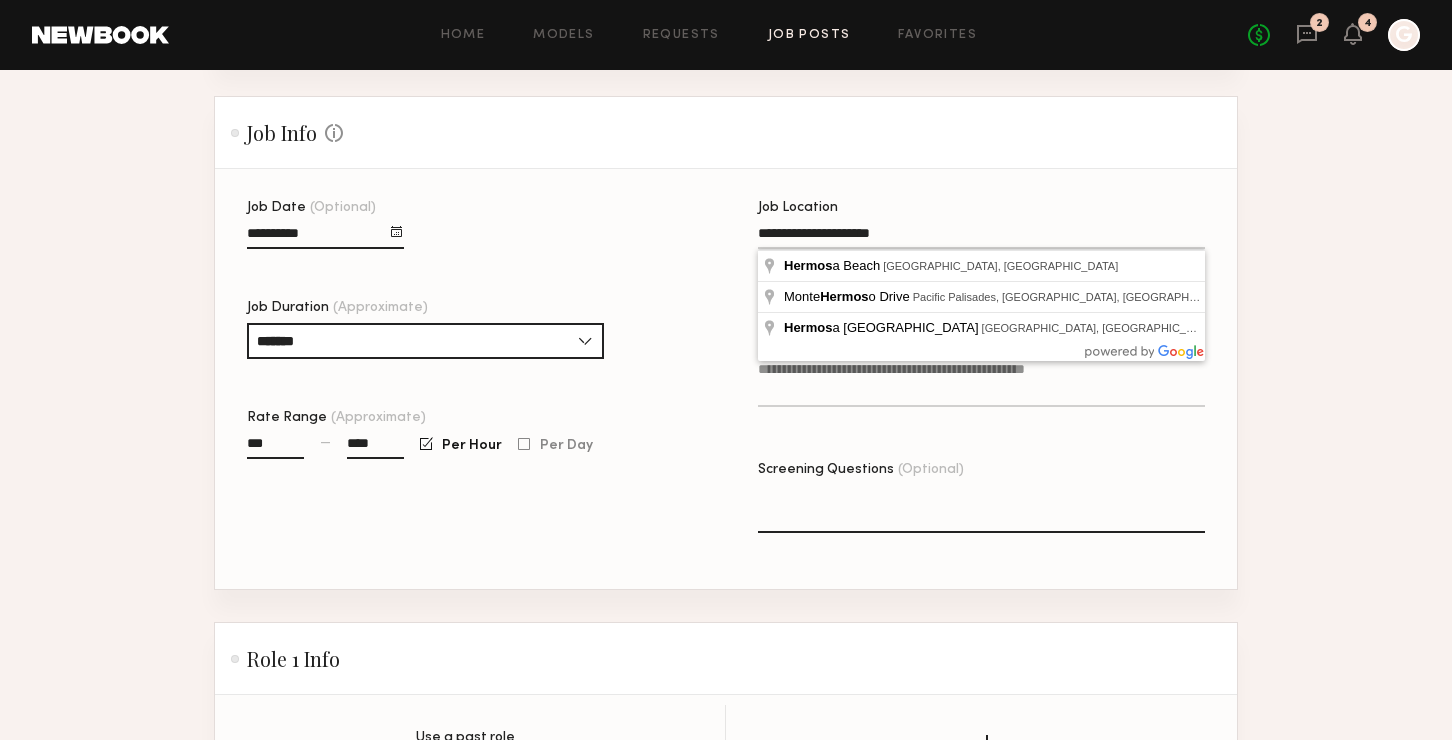 type on "**********" 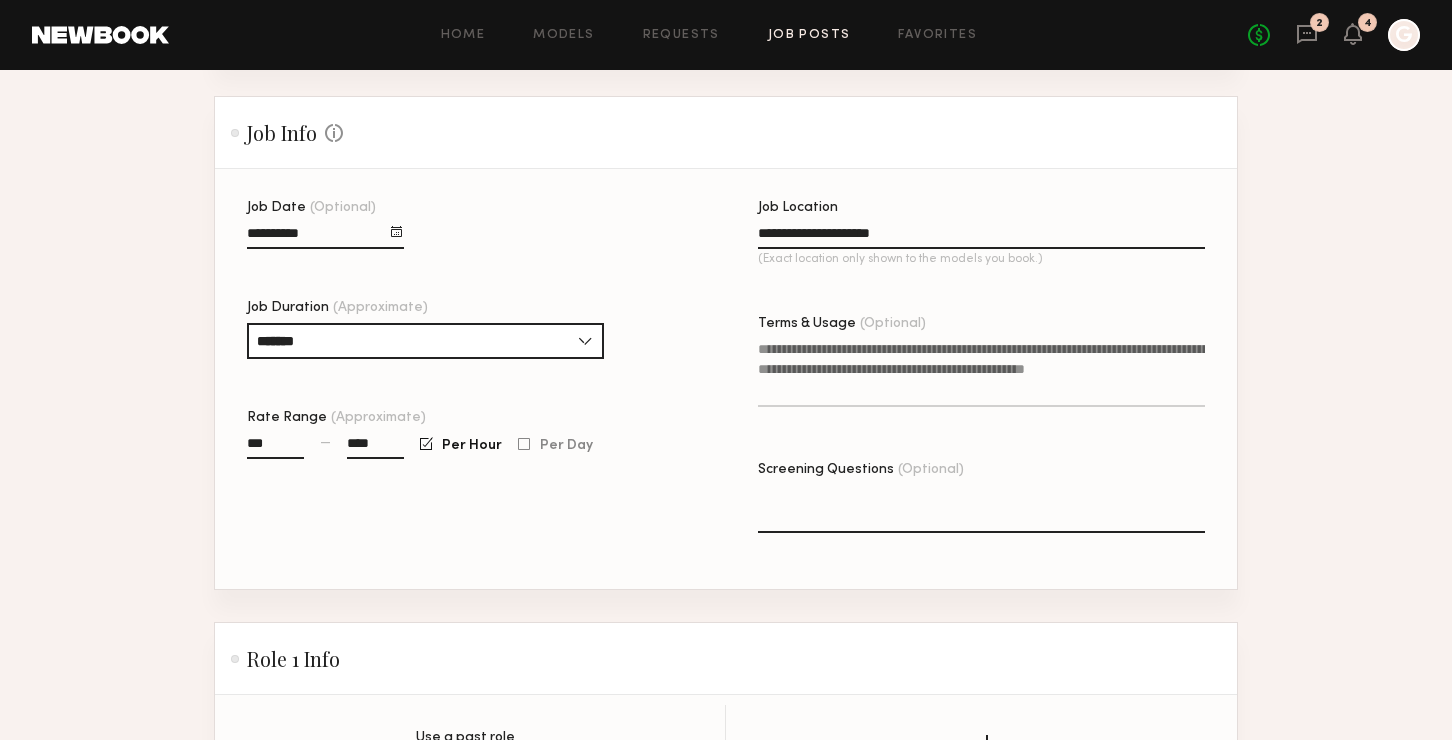click on "*** — **** Per Hour Per Day" 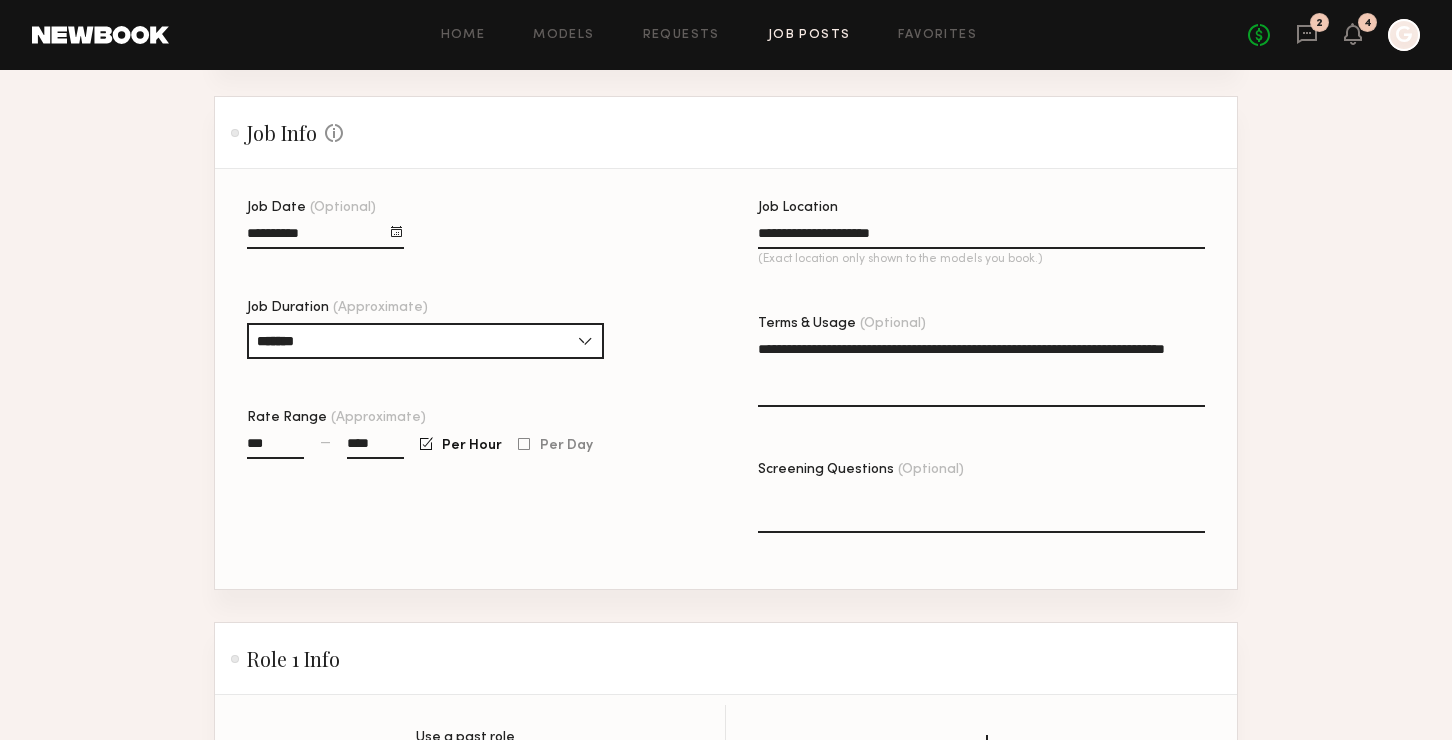type on "**********" 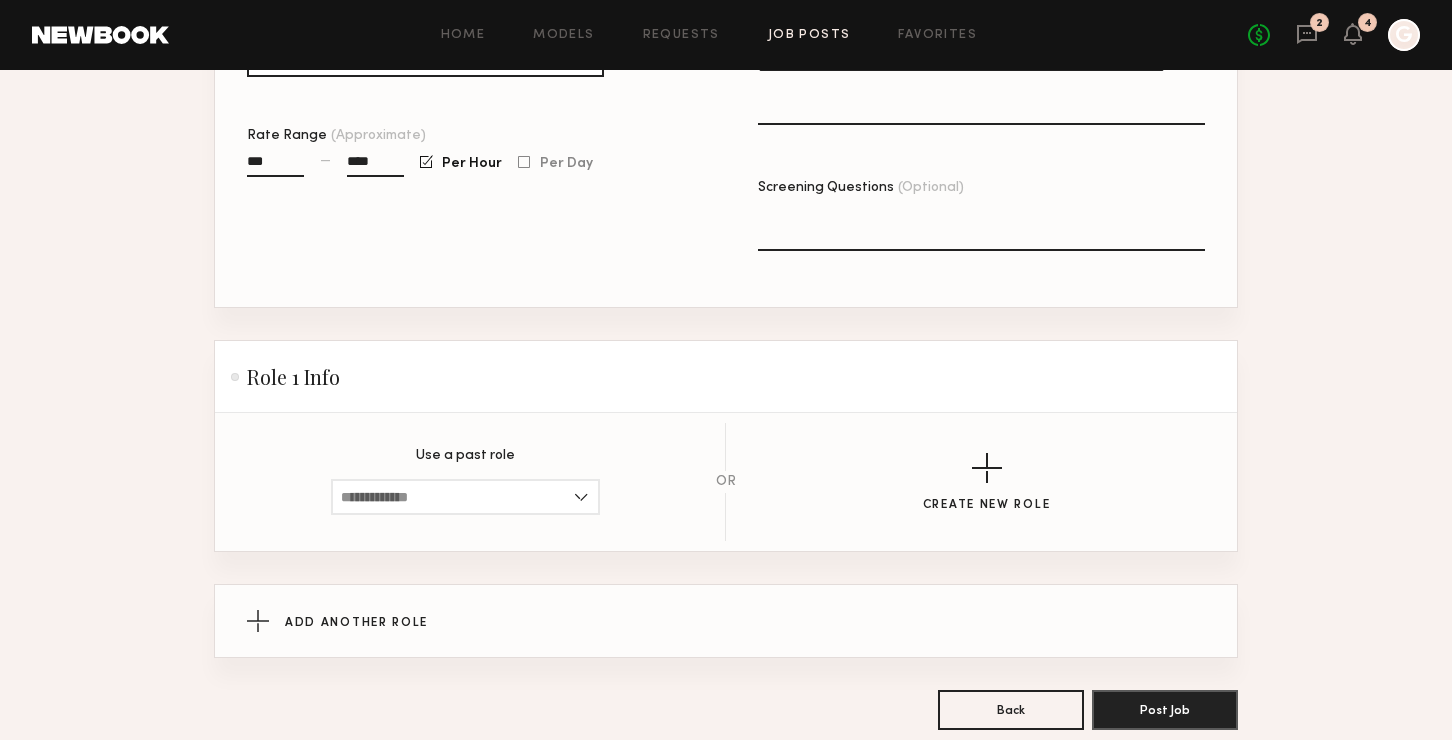 scroll, scrollTop: 790, scrollLeft: 0, axis: vertical 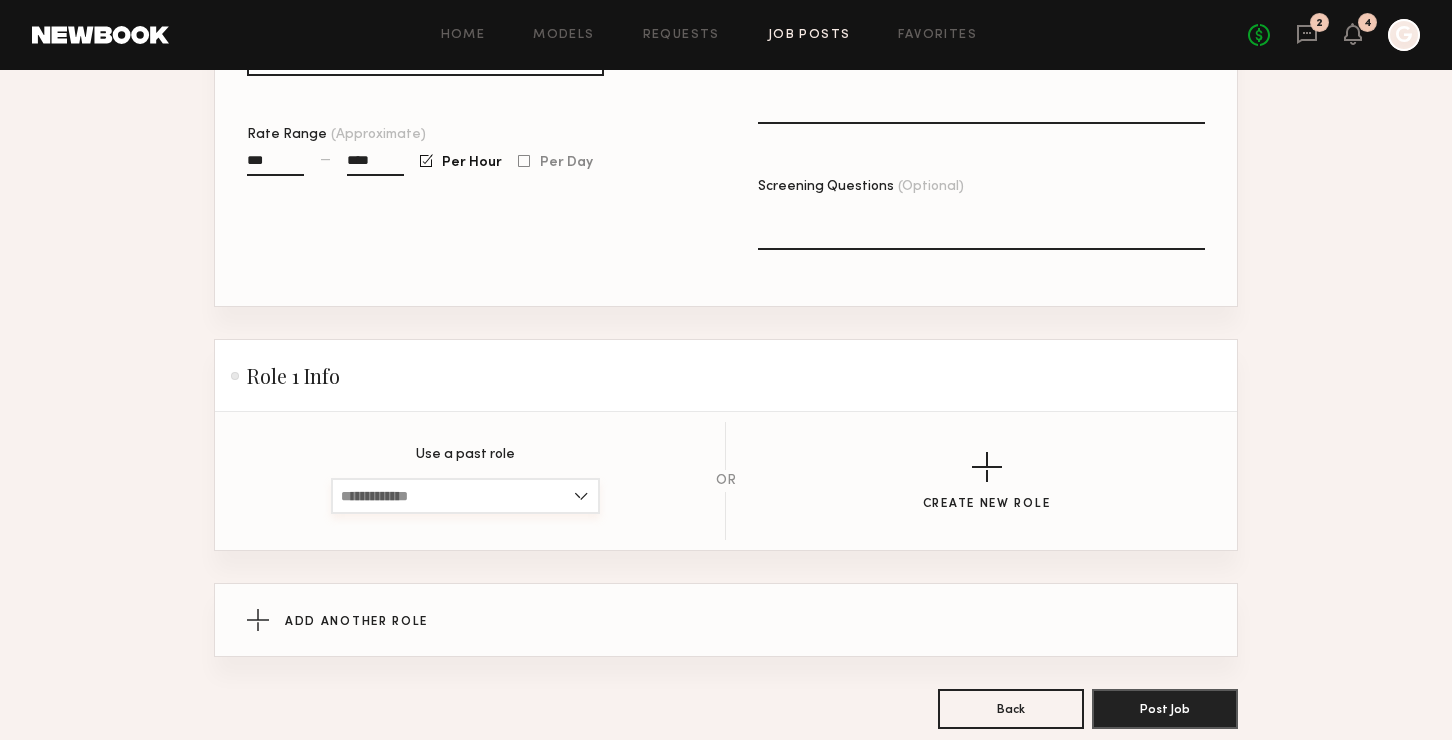 click at bounding box center [465, 496] 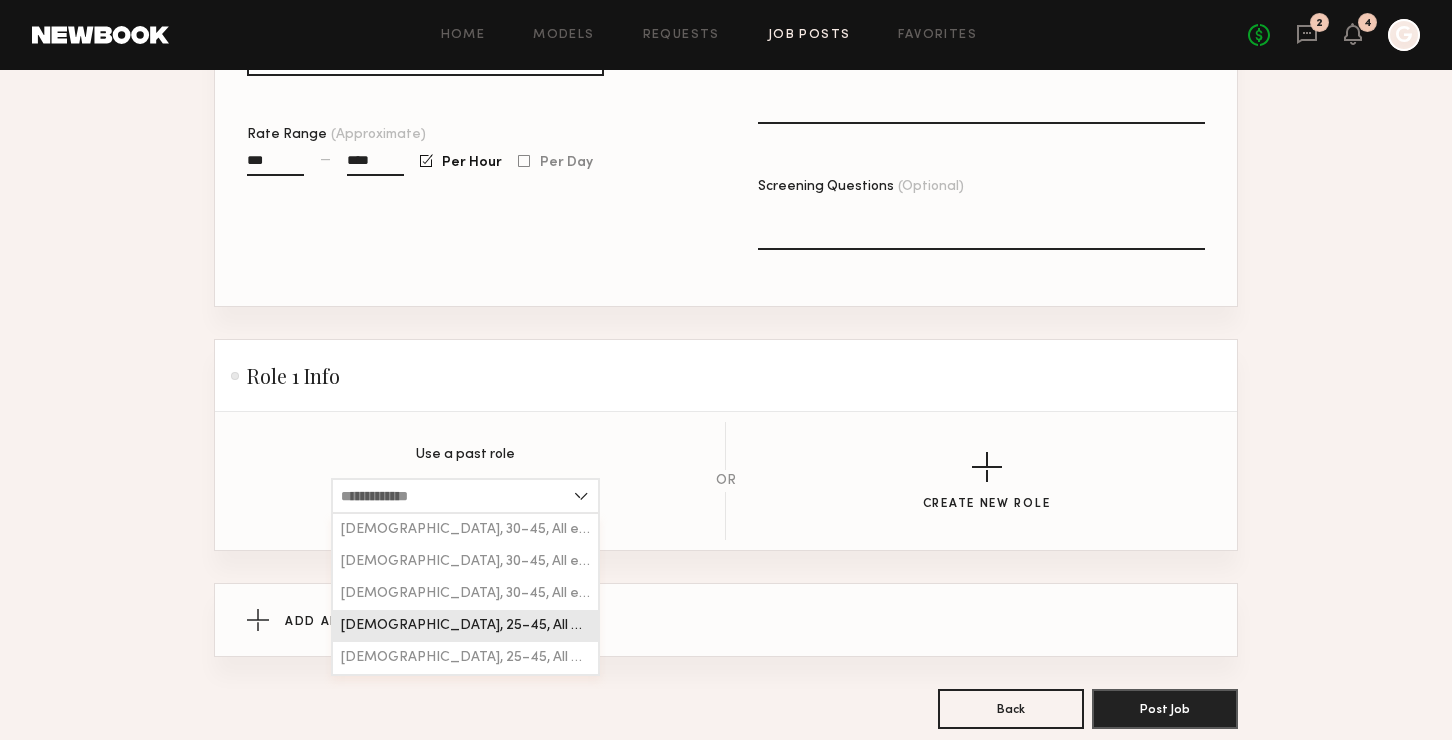 click on "[DEMOGRAPHIC_DATA], 25–45, All ethnicities" 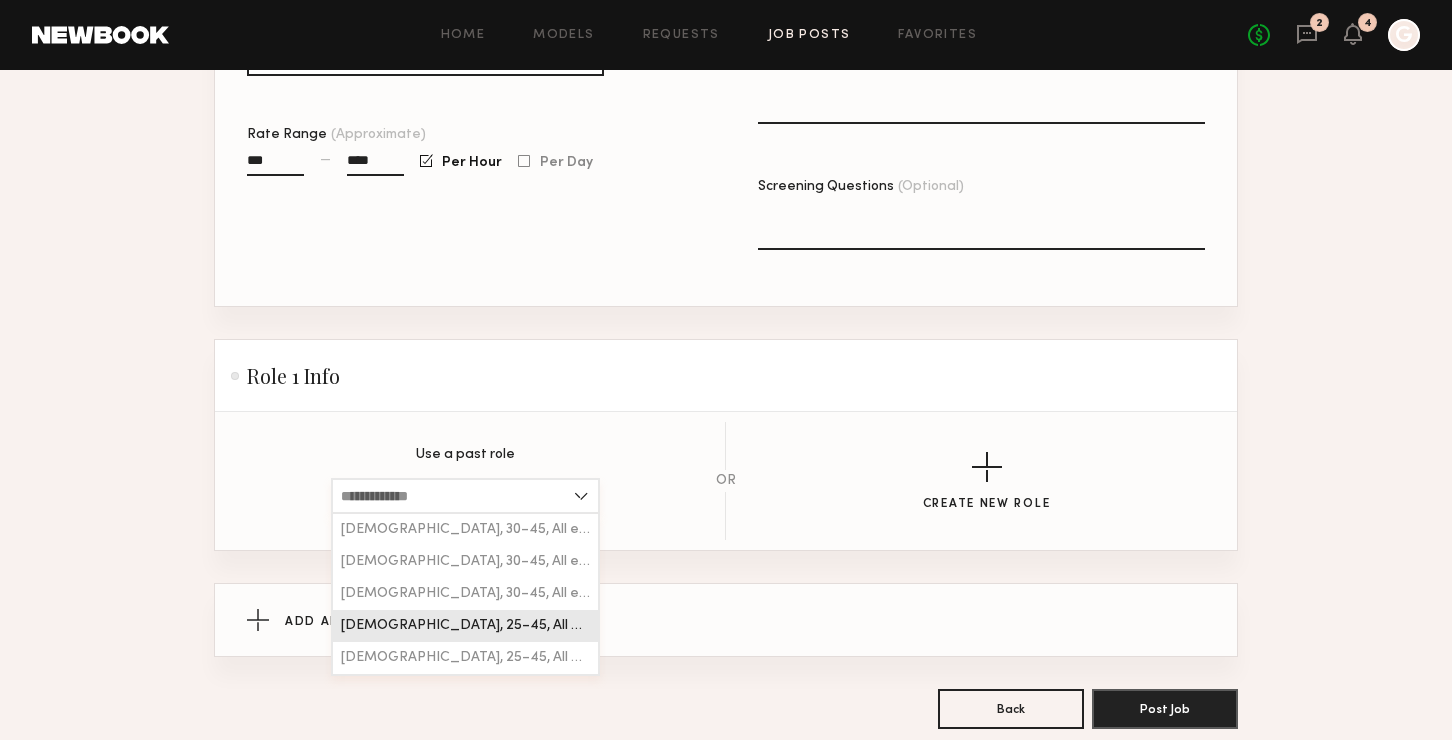 type on "**********" 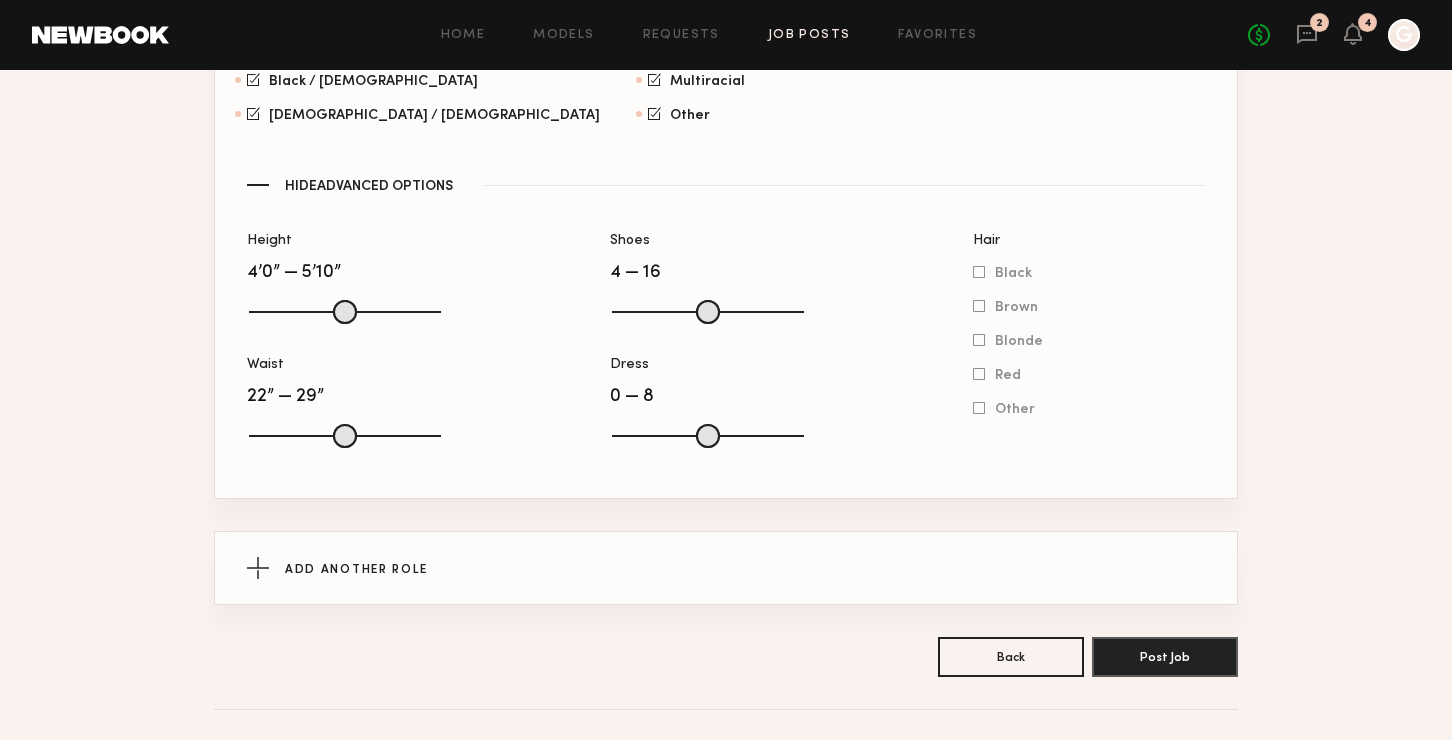 scroll, scrollTop: 1605, scrollLeft: 0, axis: vertical 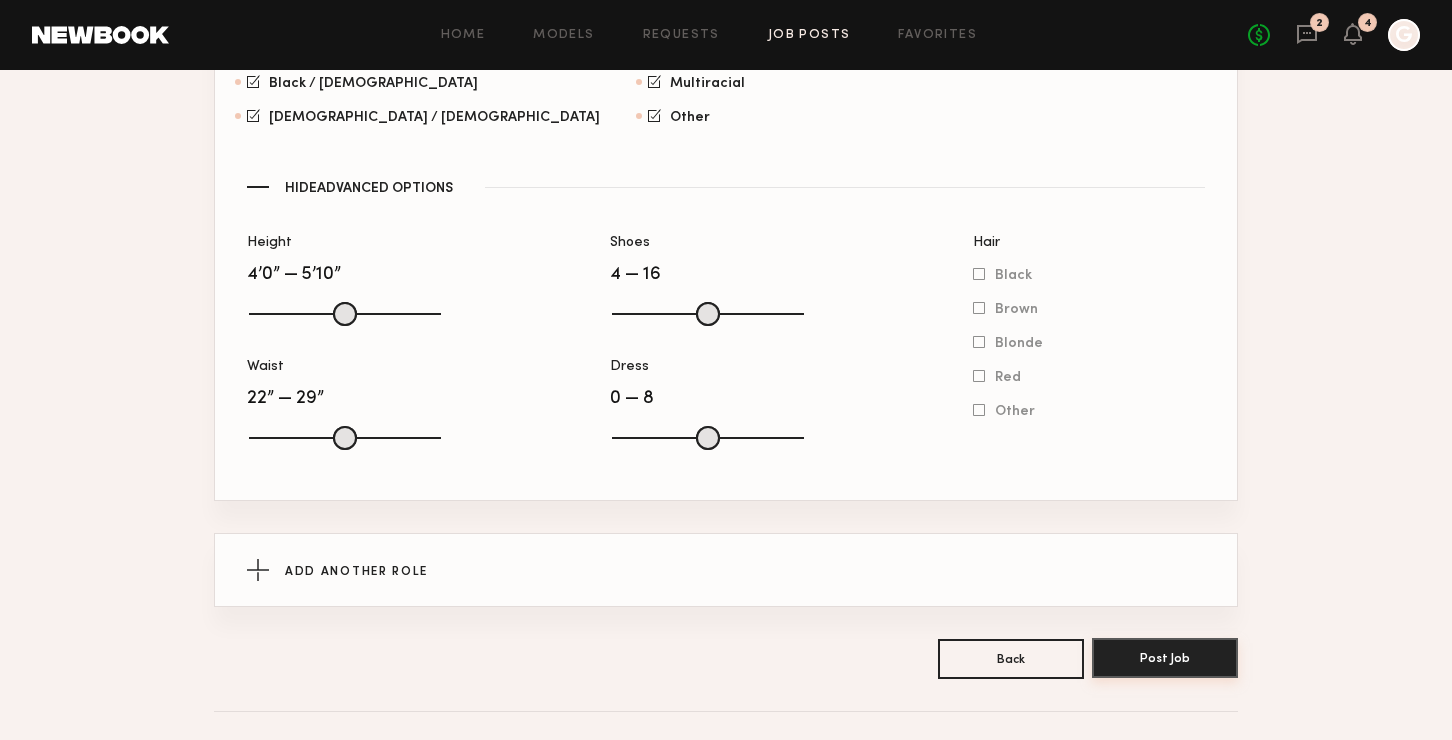 click on "Post Job" 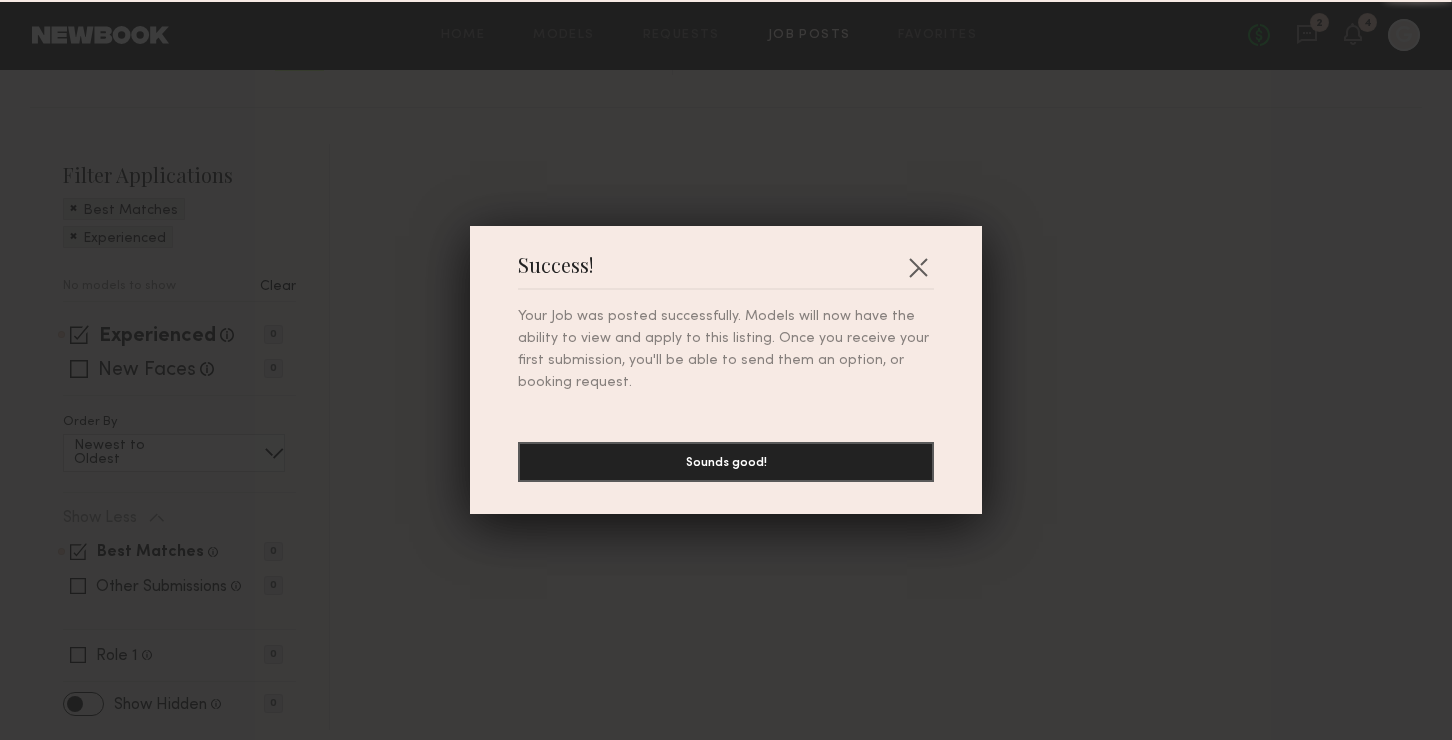 scroll, scrollTop: 0, scrollLeft: 0, axis: both 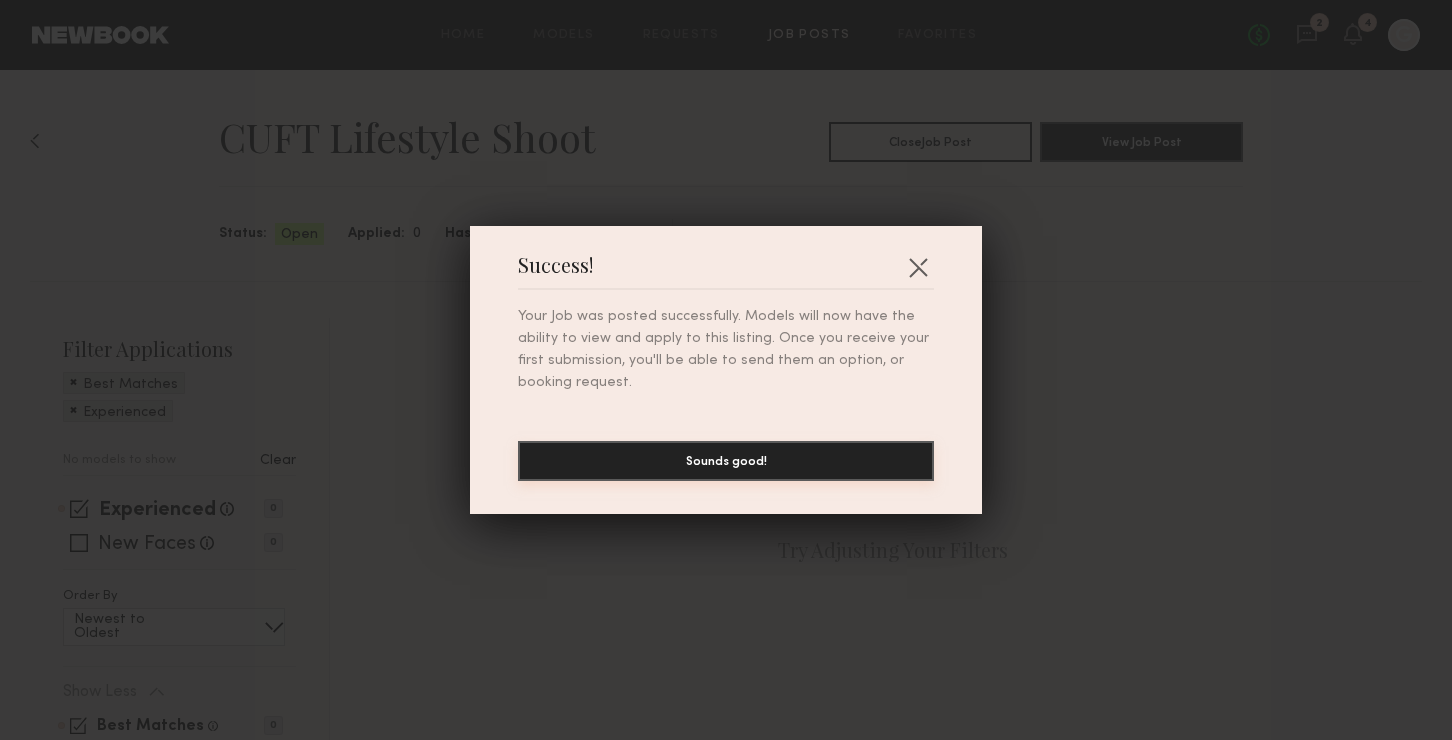 click on "Sounds good!" at bounding box center (726, 461) 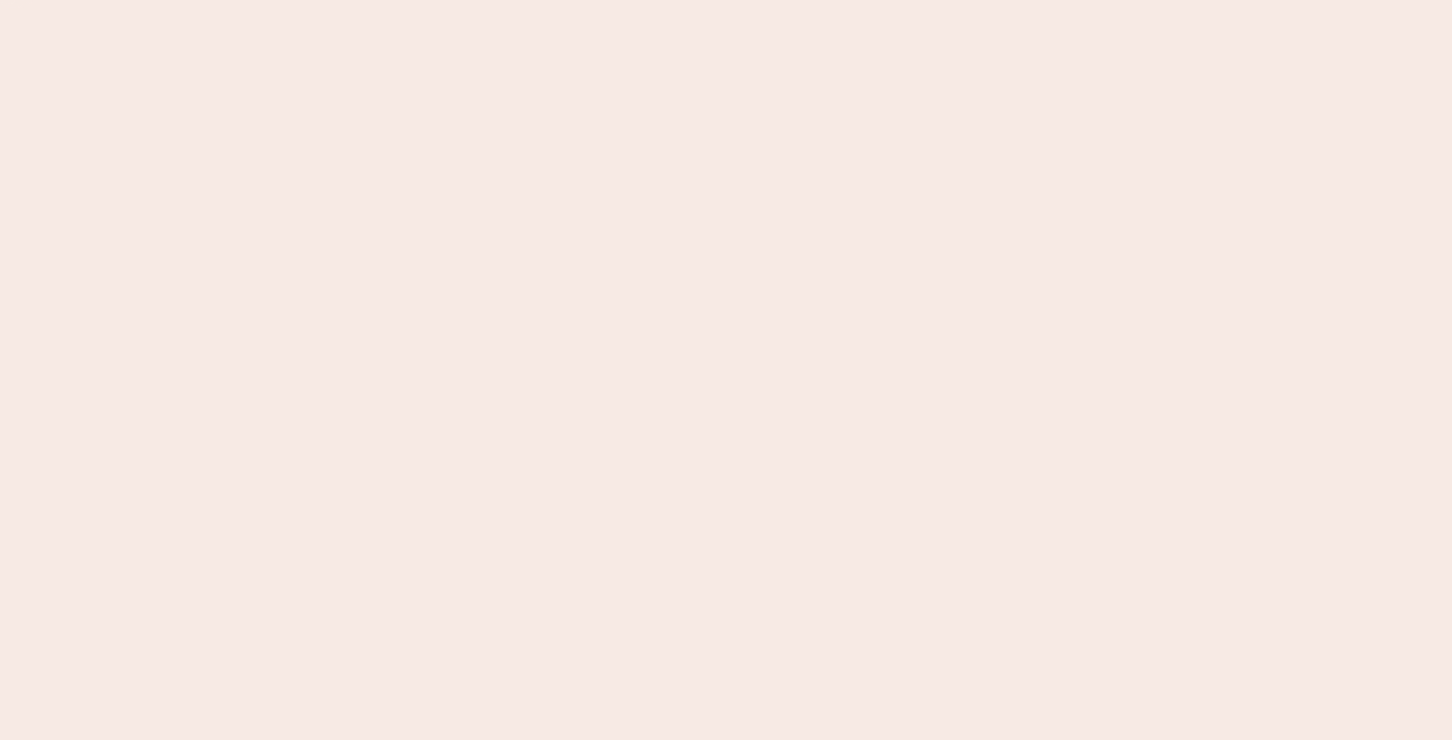 scroll, scrollTop: 0, scrollLeft: 0, axis: both 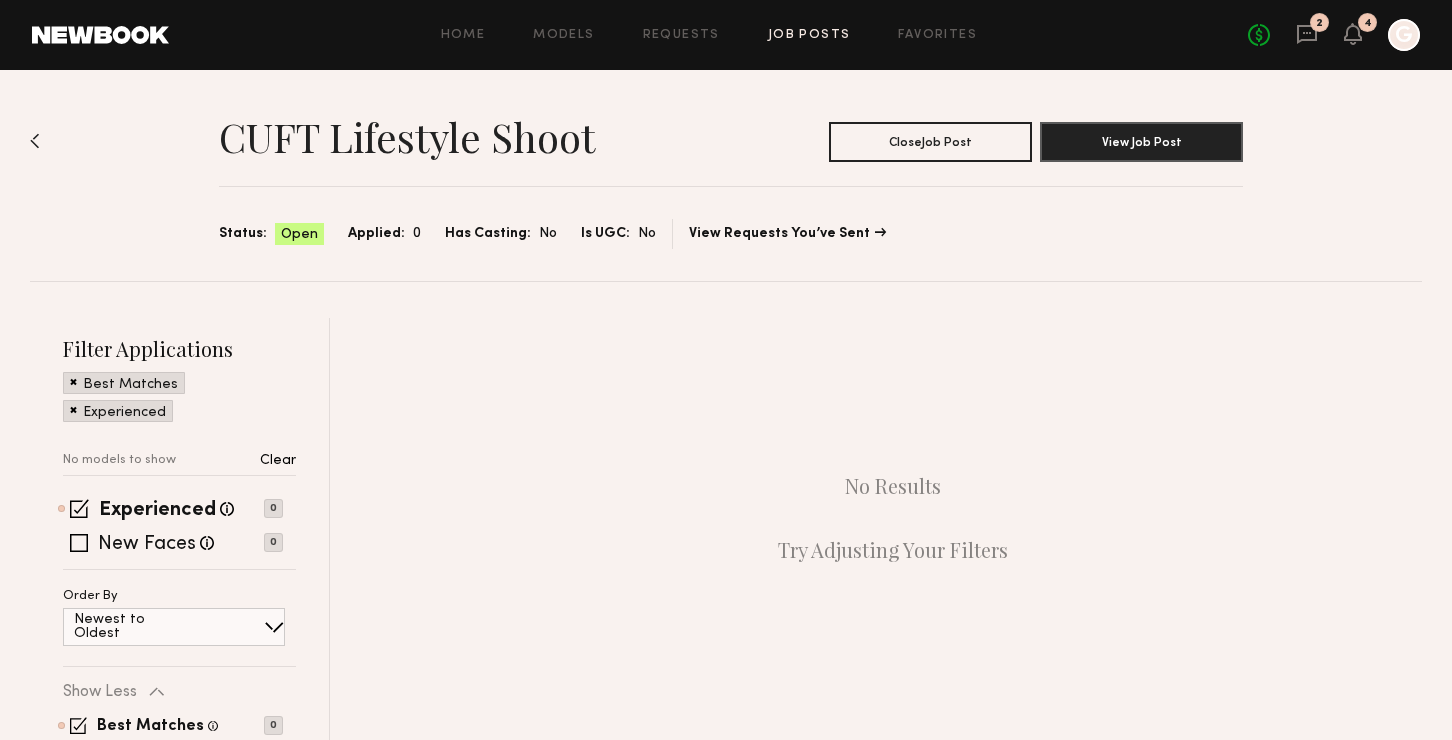 click 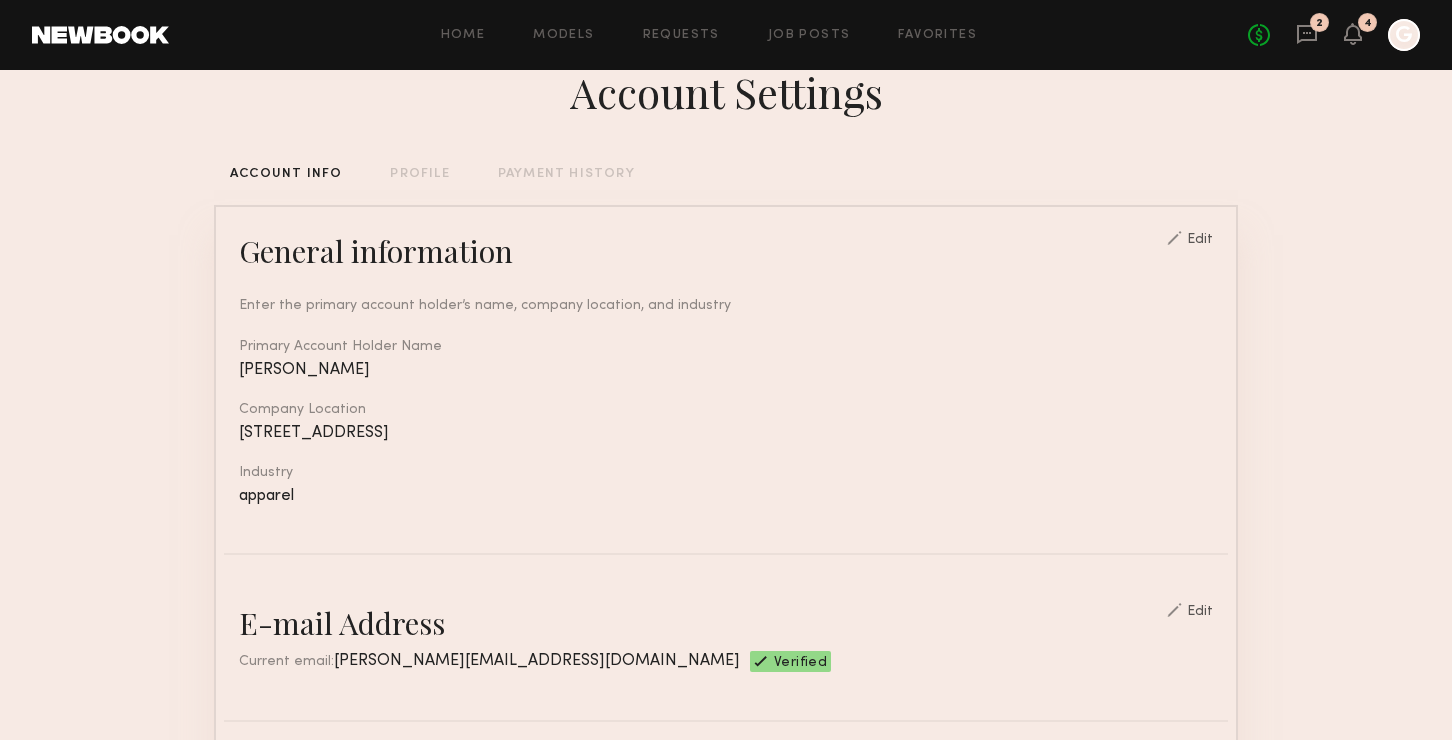 scroll, scrollTop: 0, scrollLeft: 0, axis: both 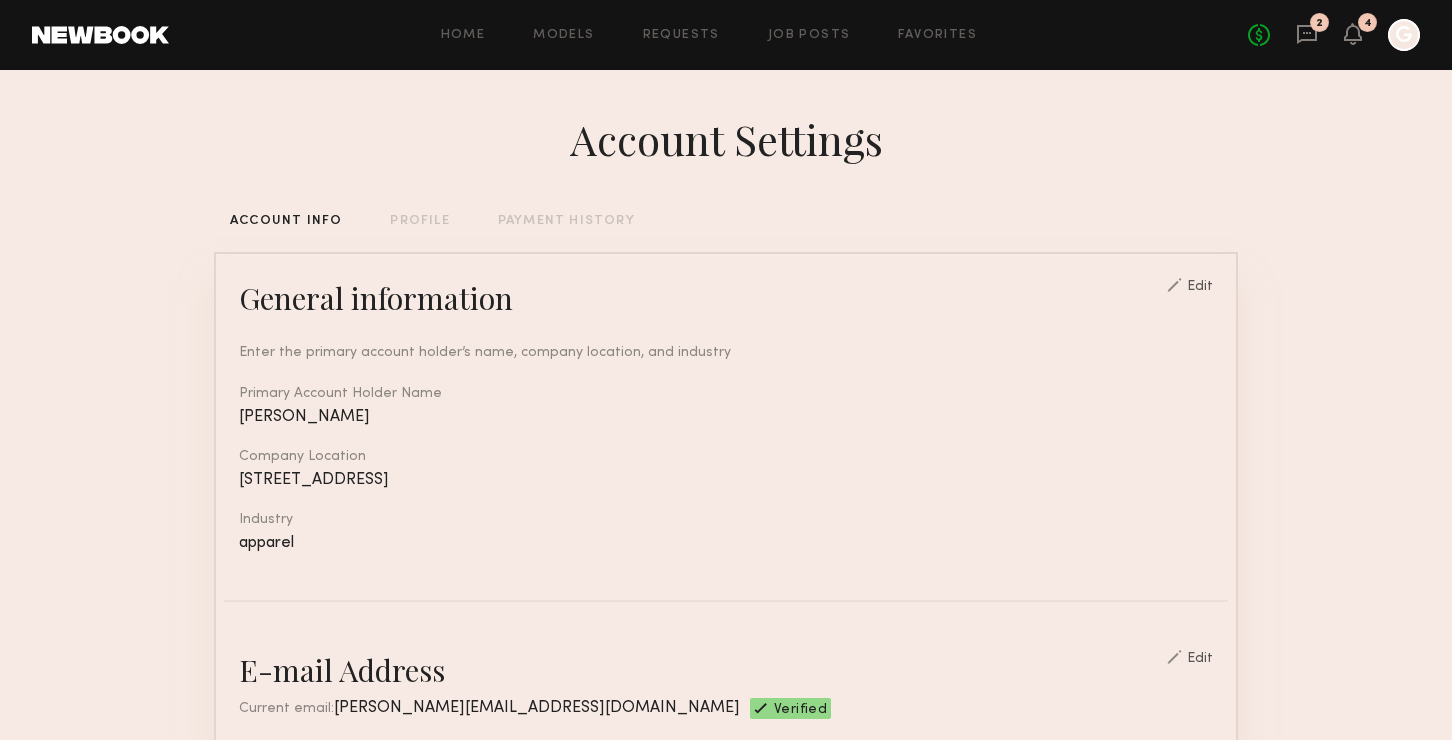 click on "Home Models Requests Job Posts Favorites Sign Out No fees up to $5,000 2 4 G" 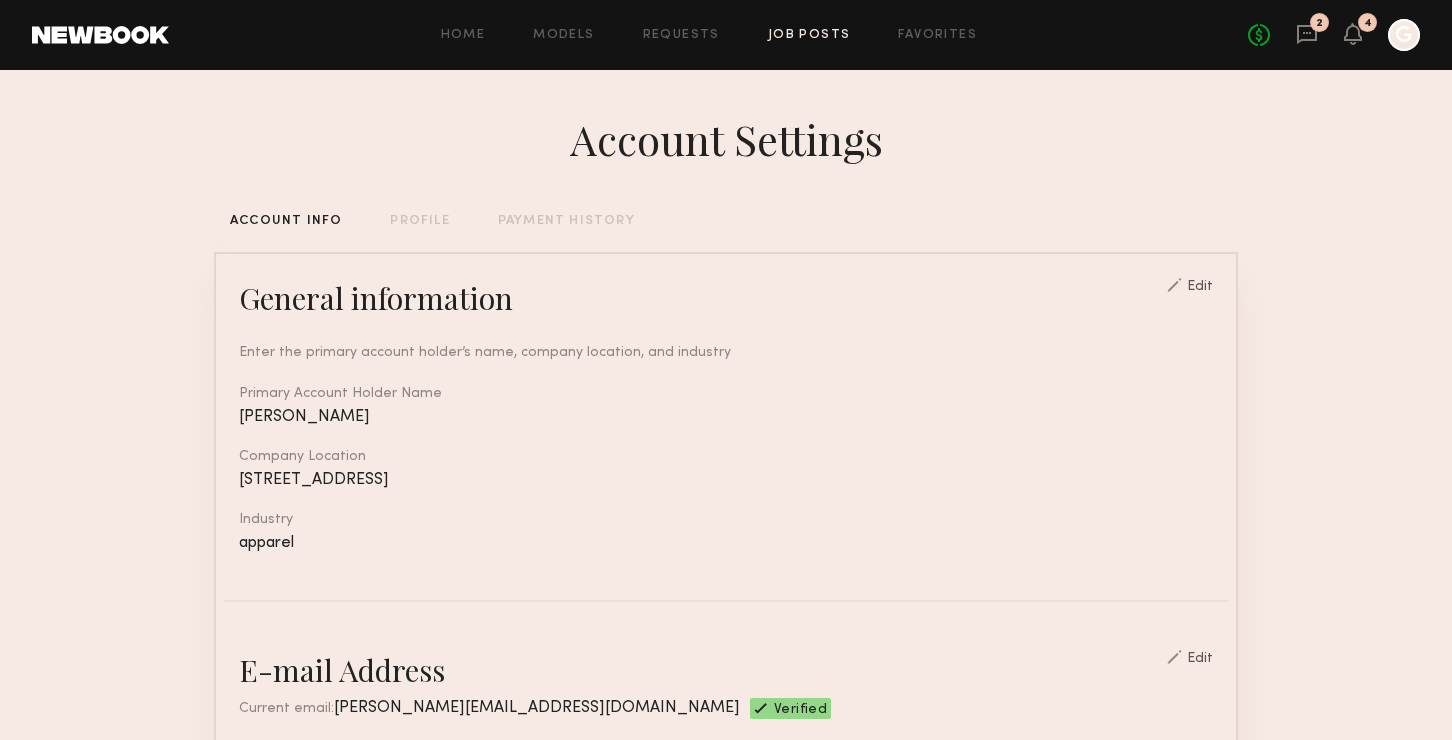 click on "Job Posts" 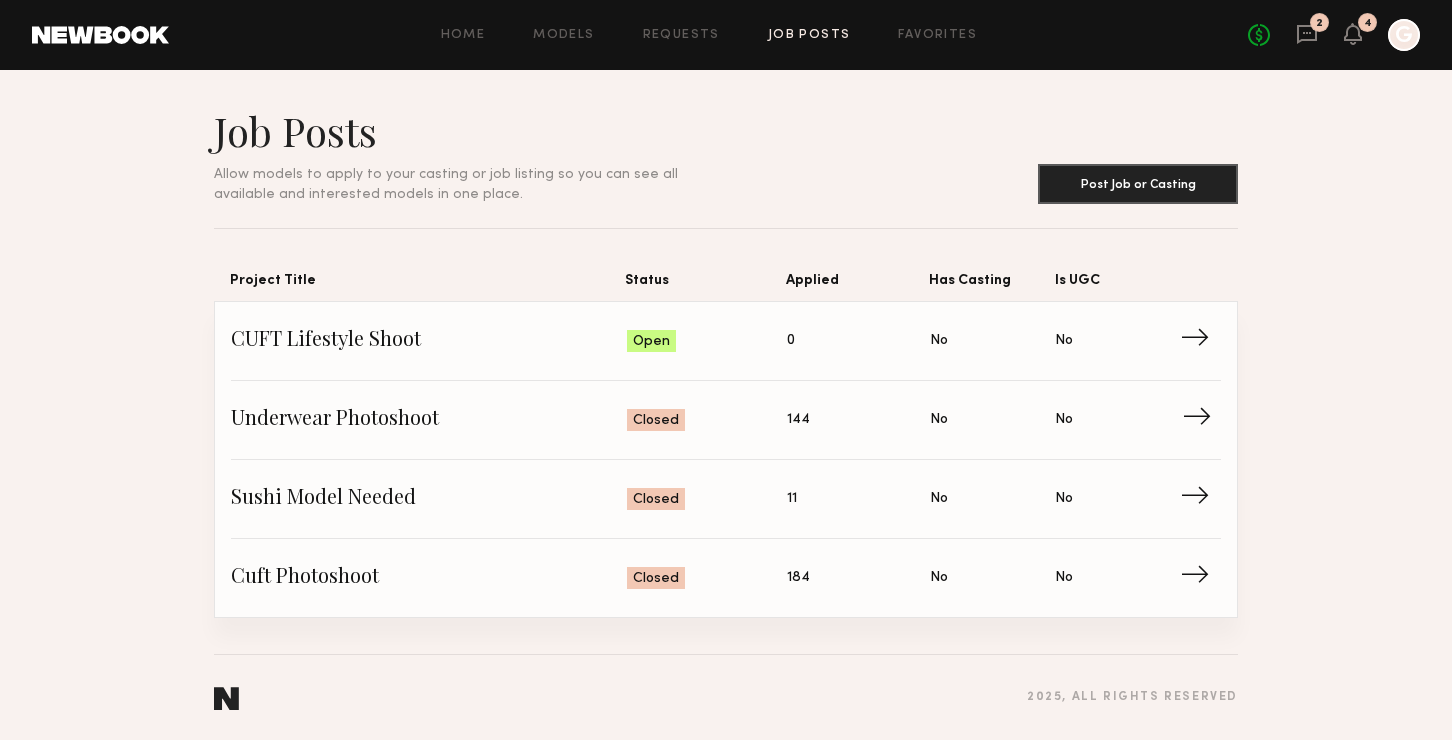 click on "Underwear Photoshoot" 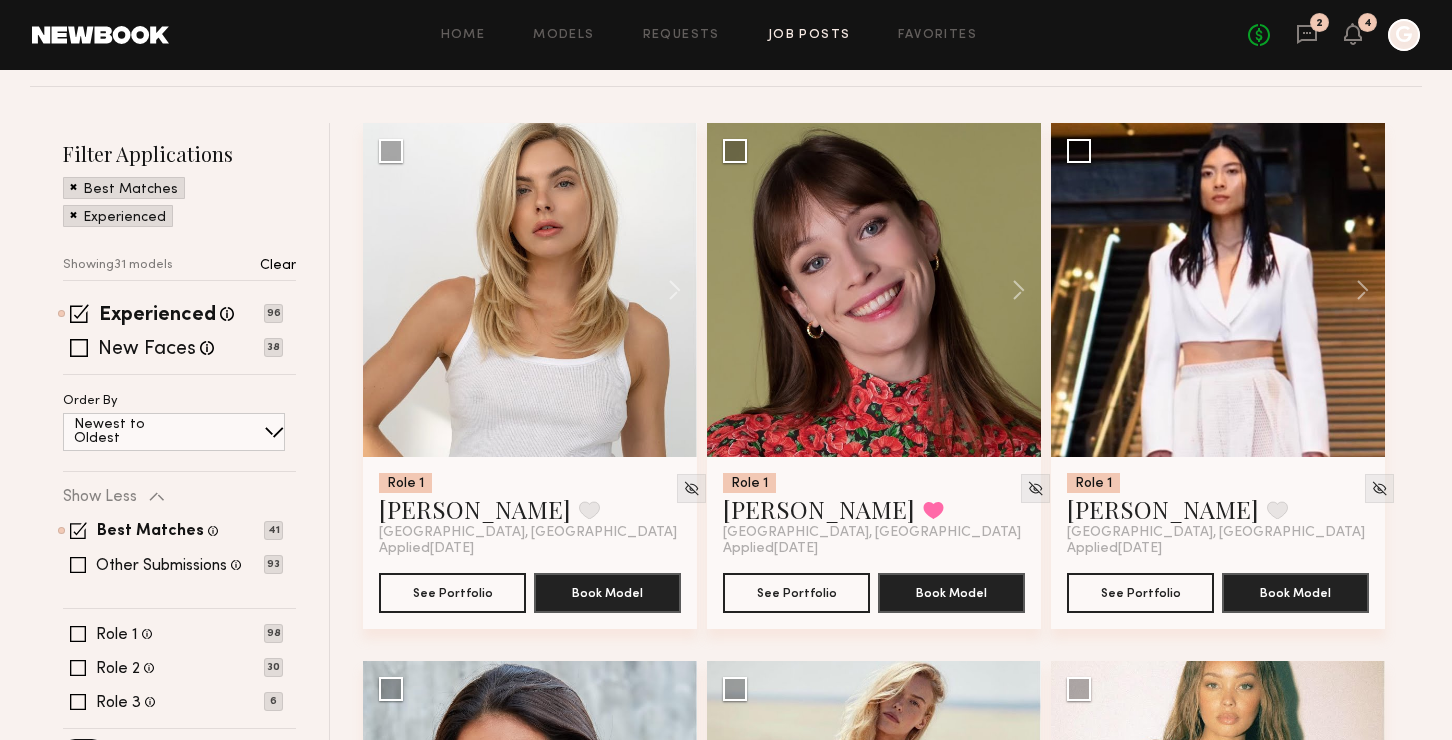 scroll, scrollTop: 0, scrollLeft: 0, axis: both 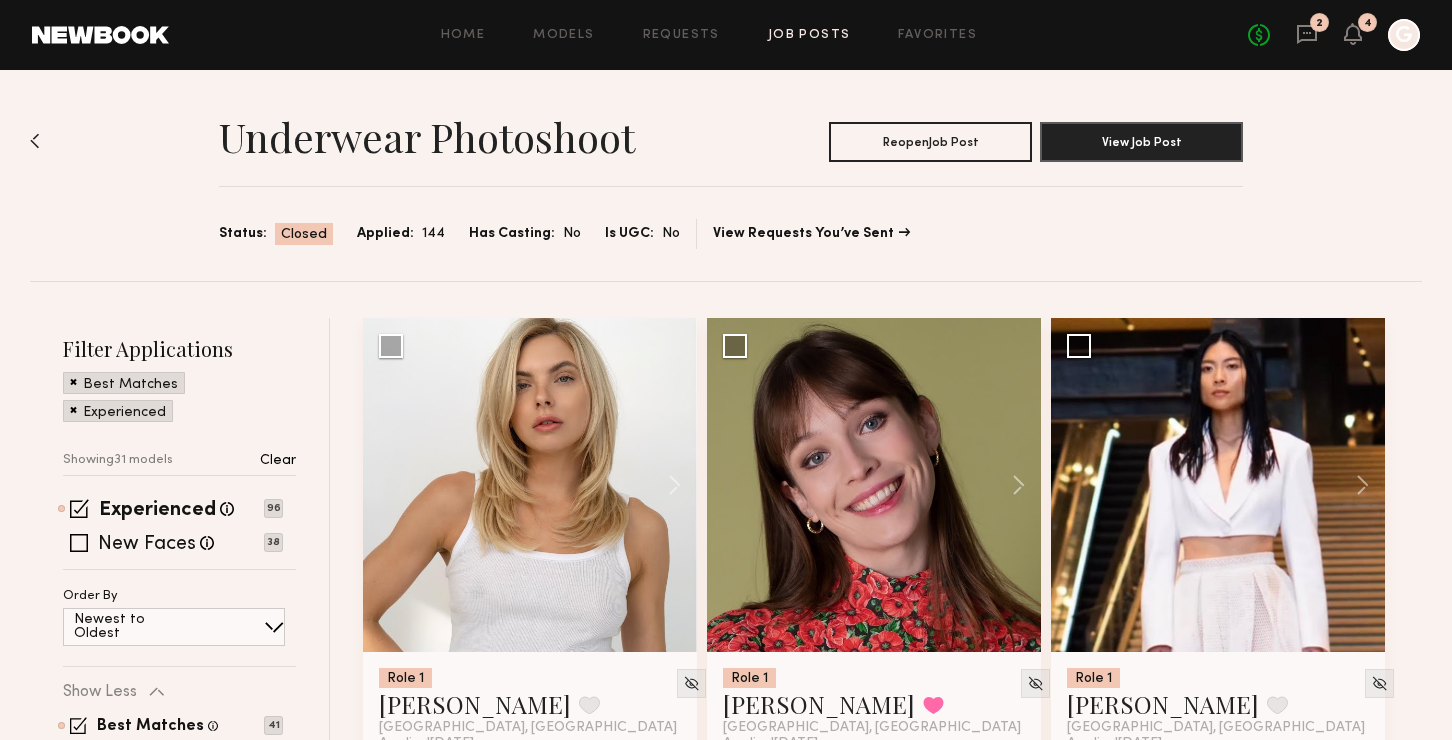 click 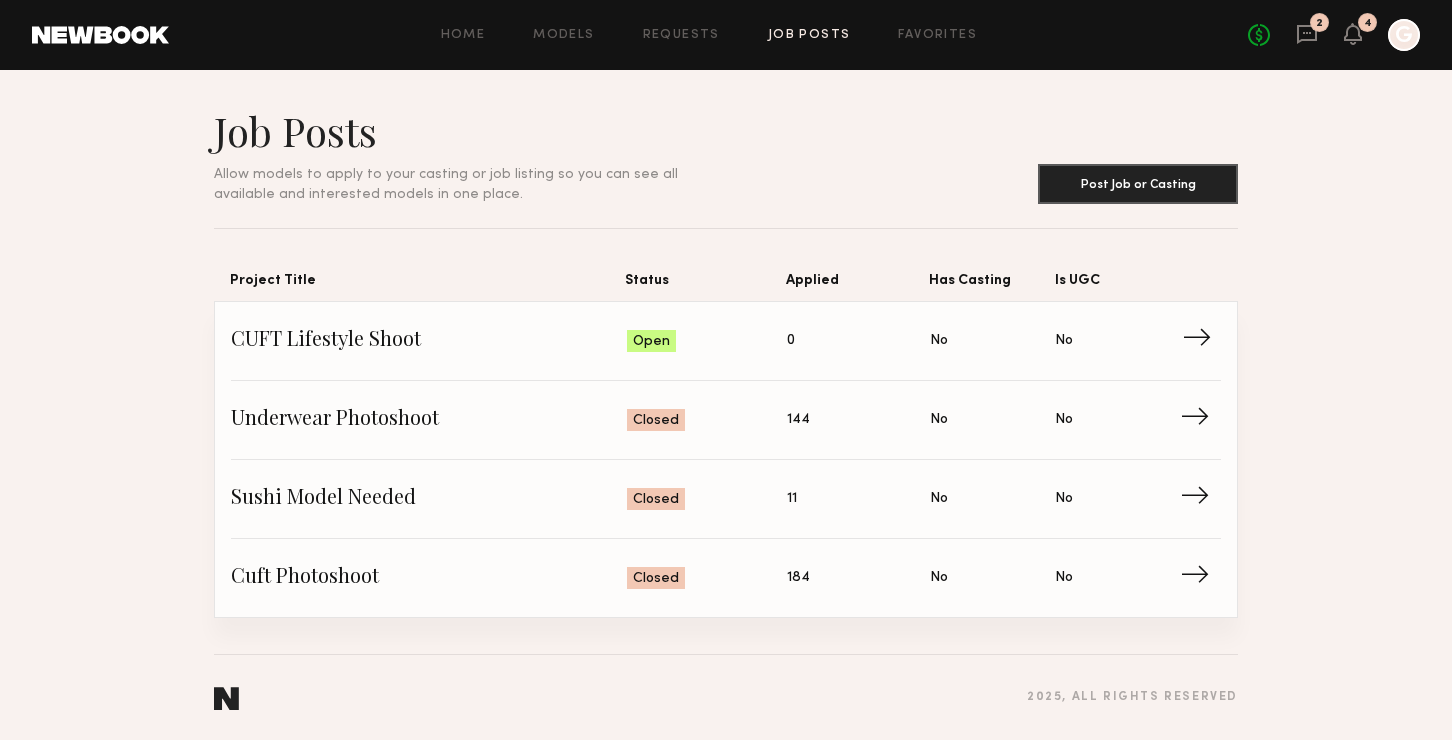 click on "CUFT Lifestyle Shoot" 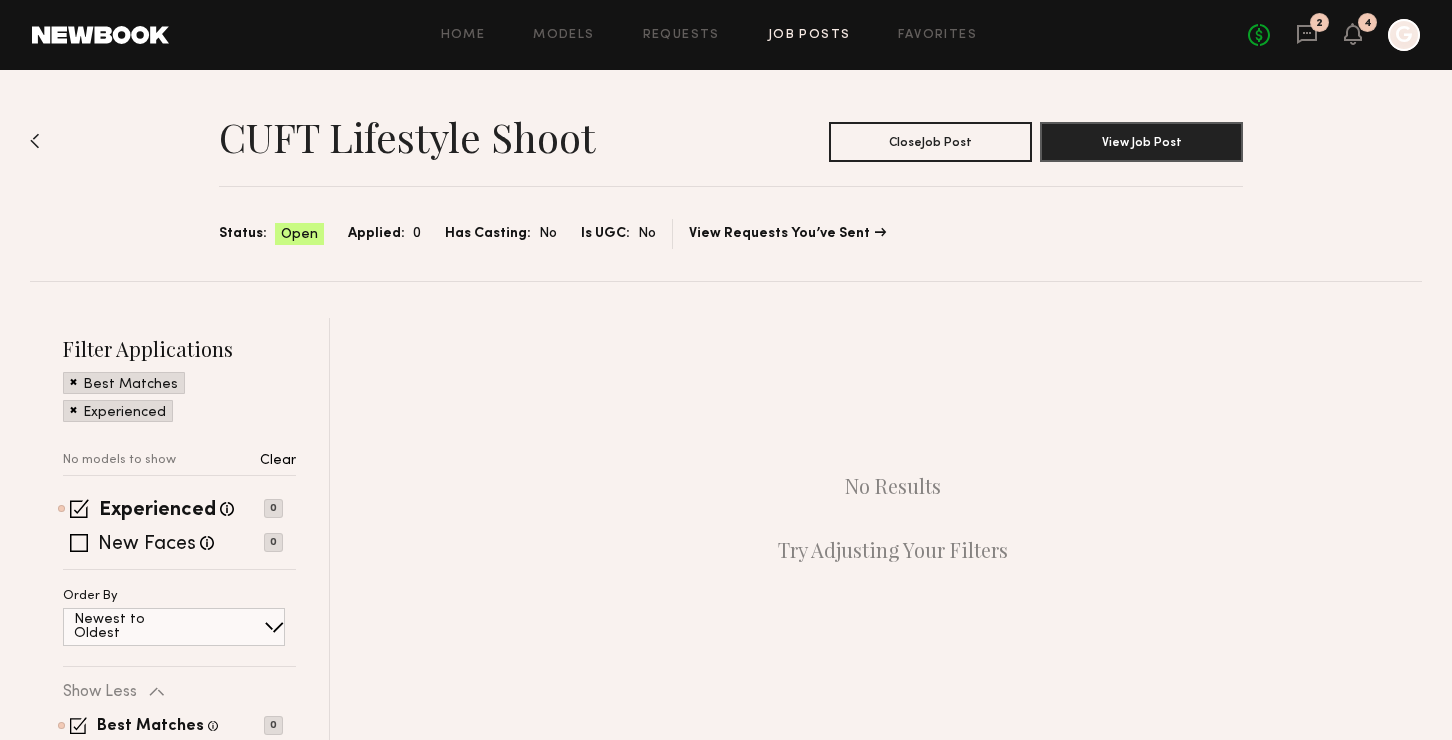 scroll, scrollTop: 11, scrollLeft: 0, axis: vertical 